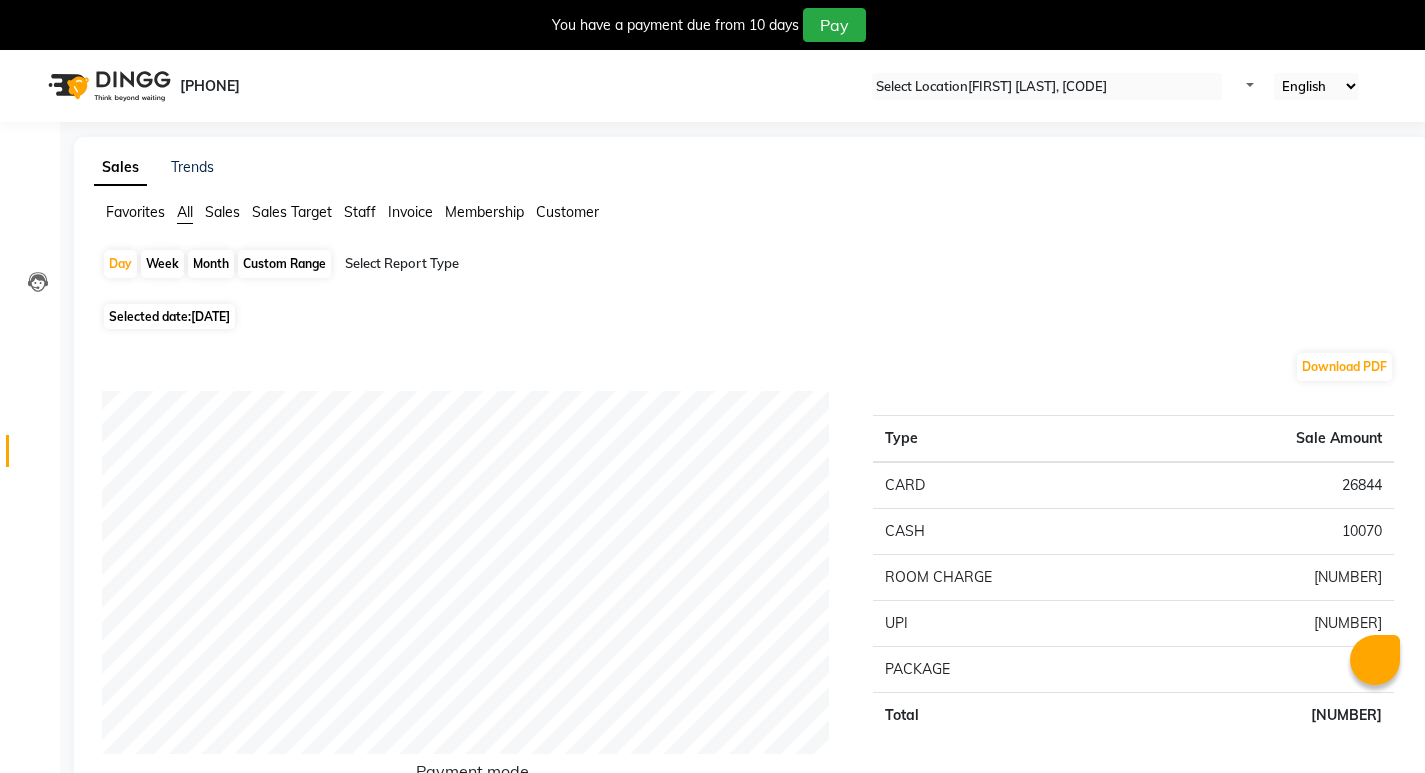 scroll, scrollTop: 50, scrollLeft: 0, axis: vertical 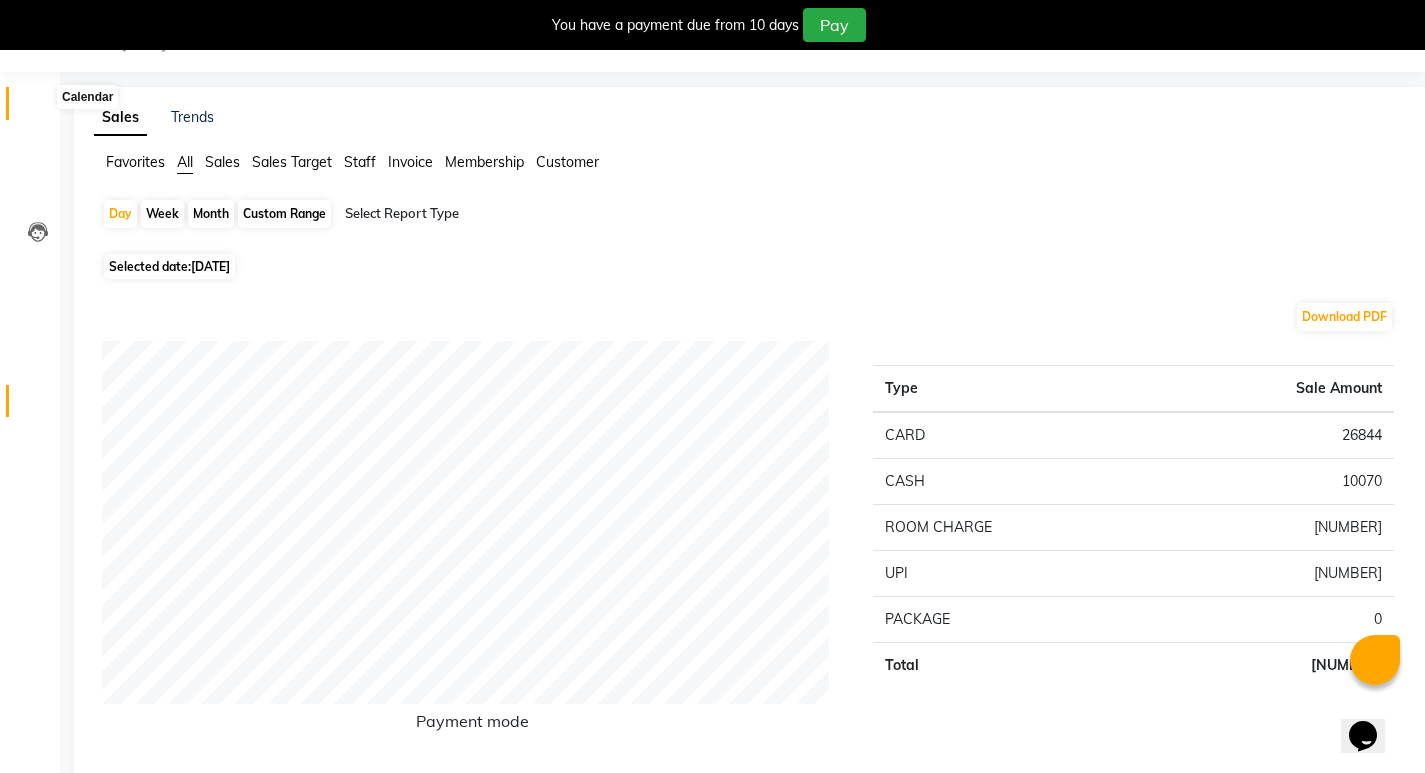 click at bounding box center (38, 108) 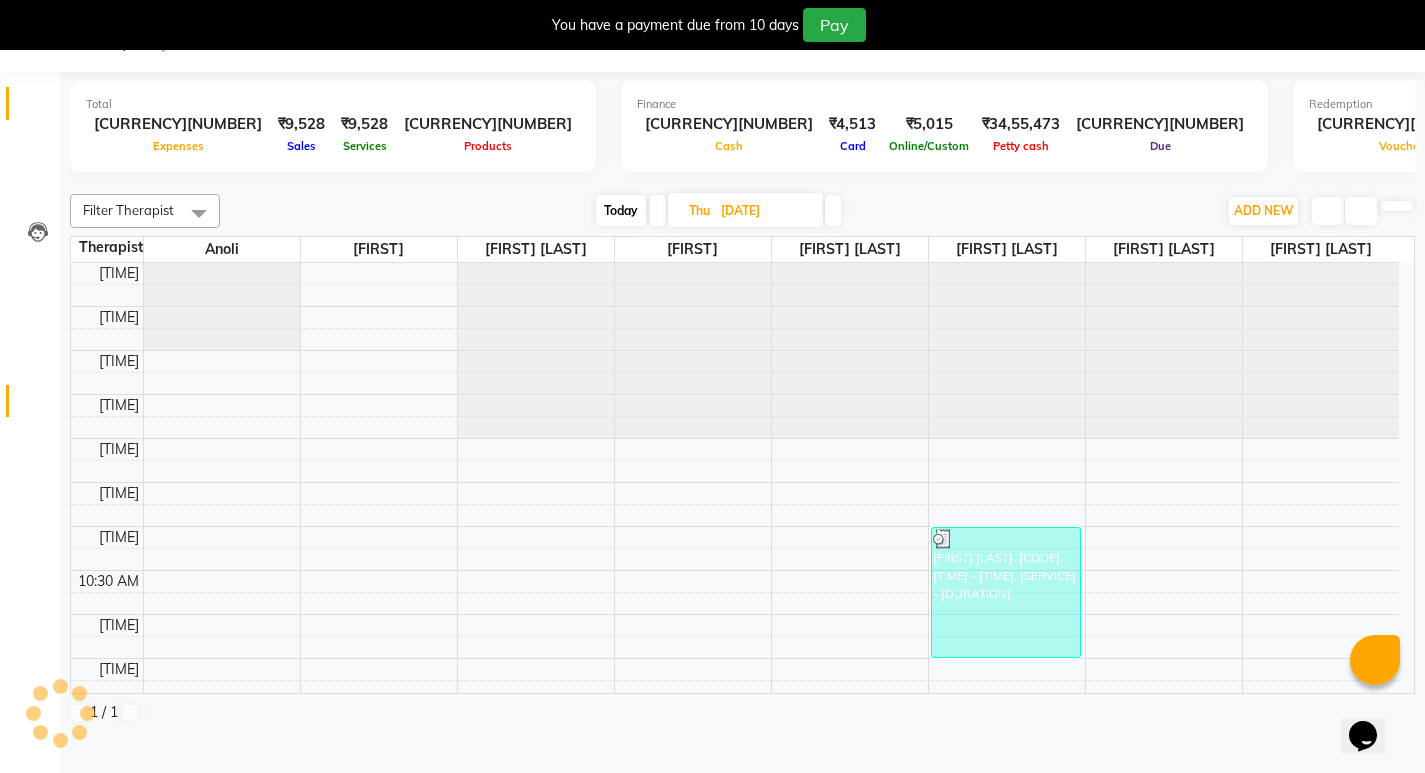 scroll, scrollTop: 0, scrollLeft: 0, axis: both 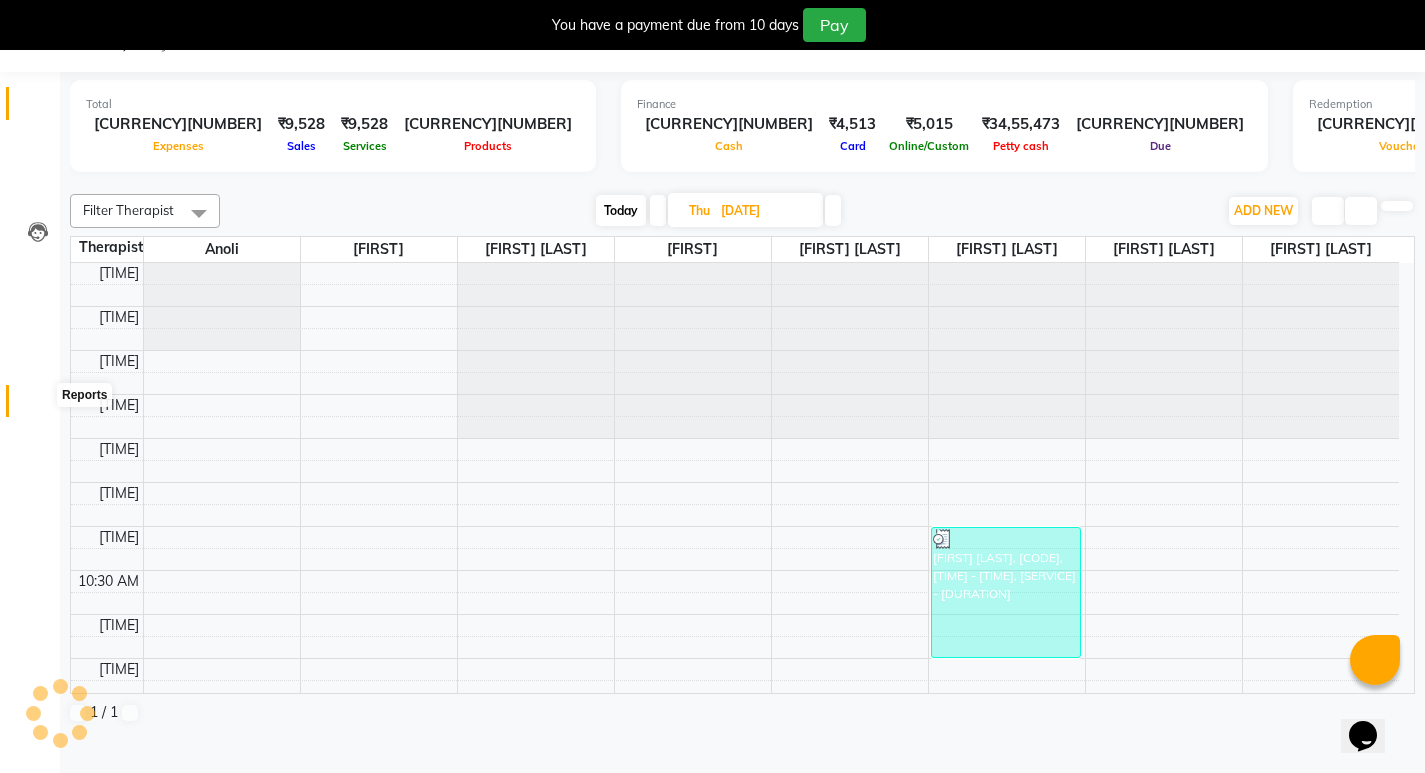 click at bounding box center [38, 406] 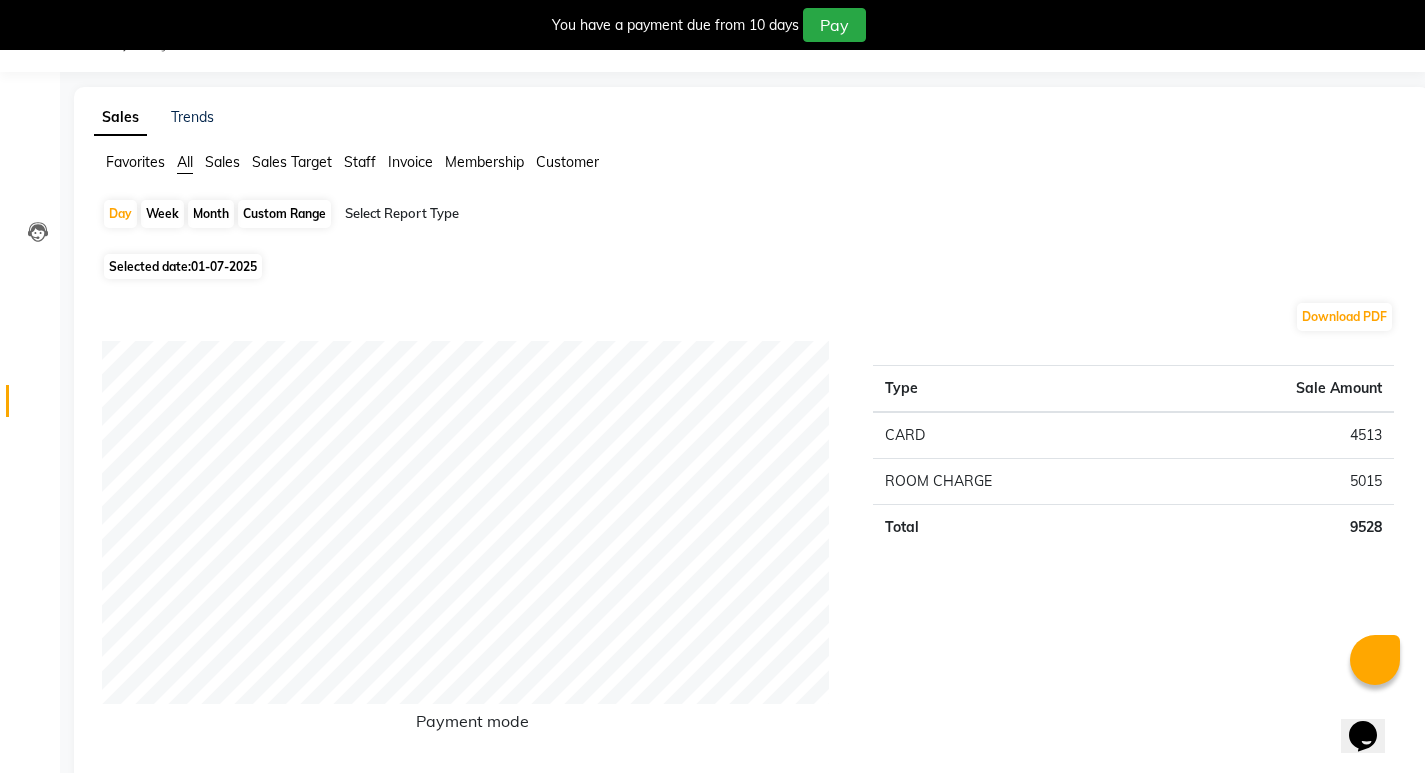 click on "Staff" at bounding box center (135, 162) 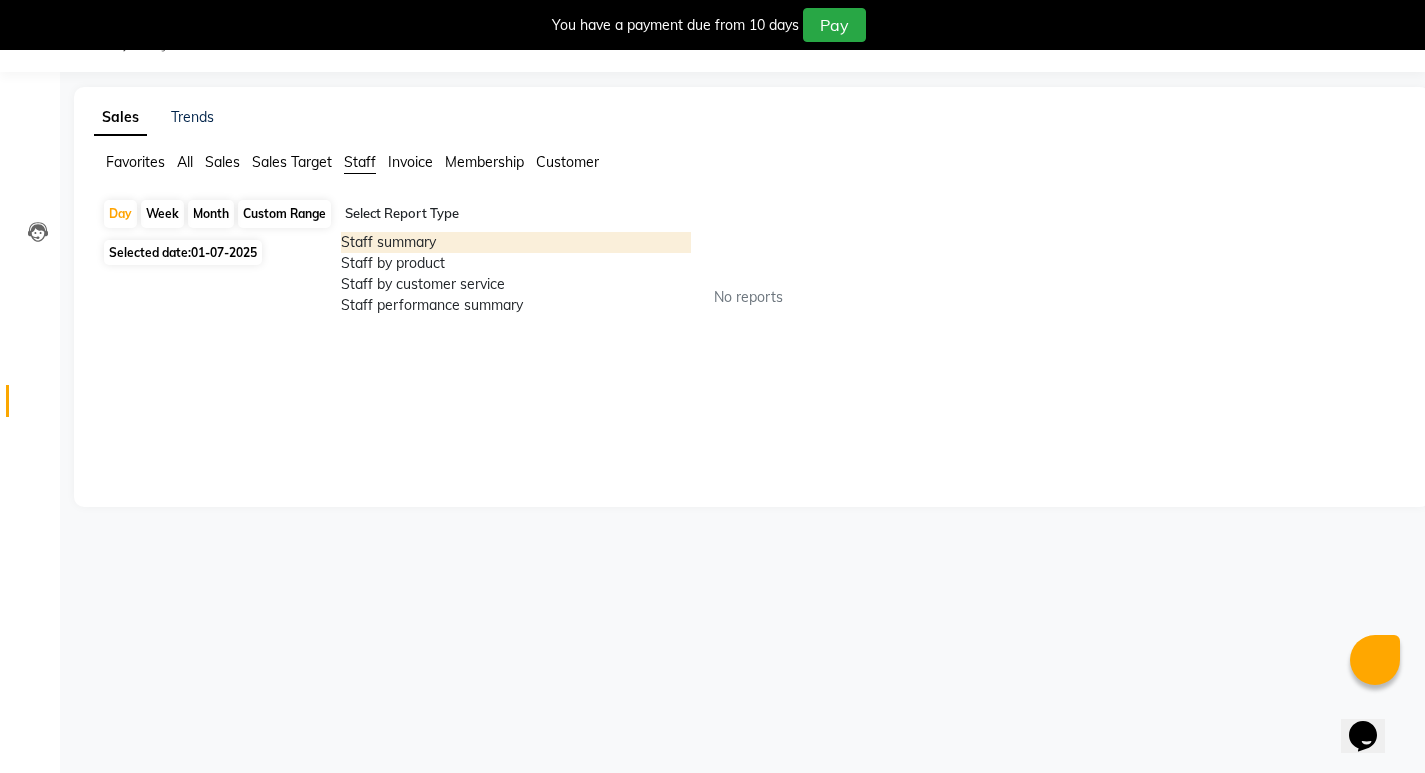 click at bounding box center (516, 214) 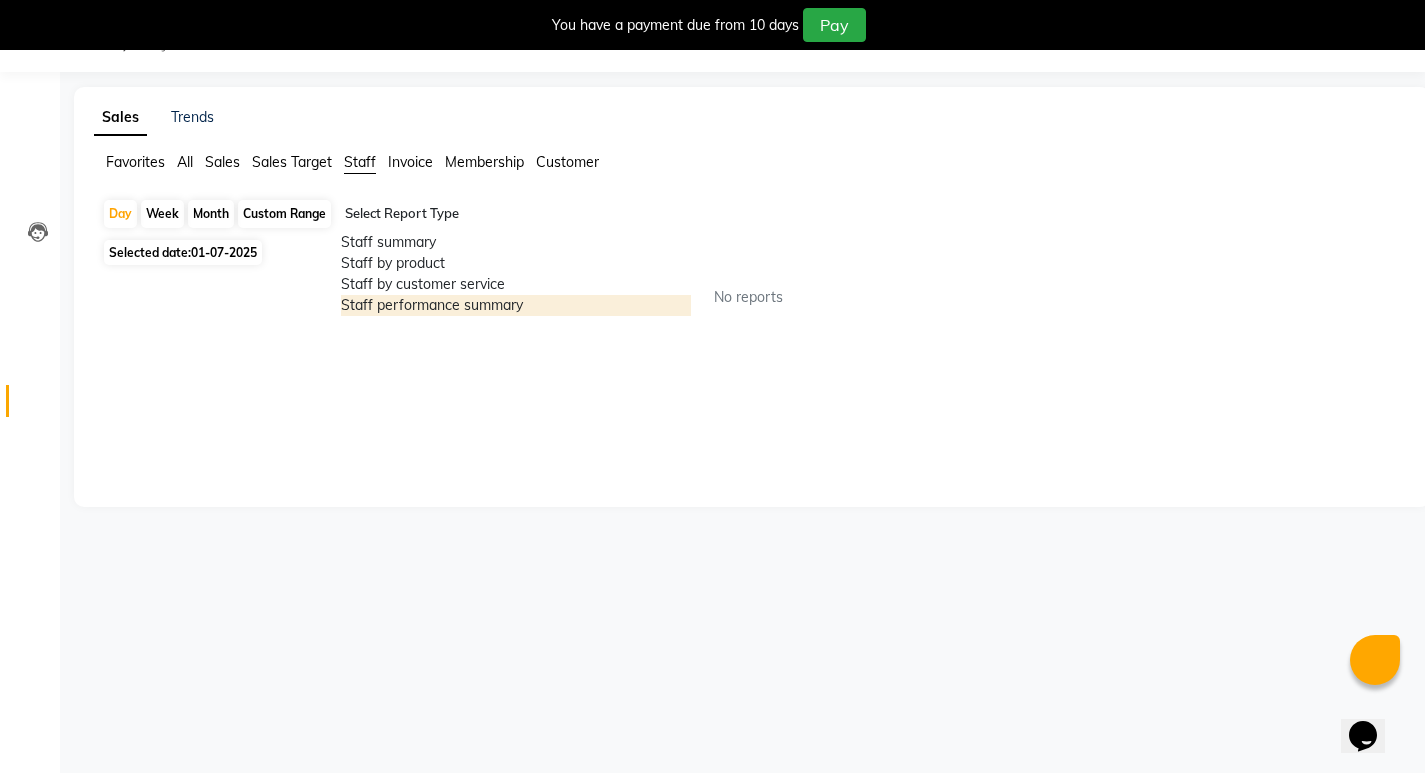 click on "Staff performance summary" at bounding box center (516, 305) 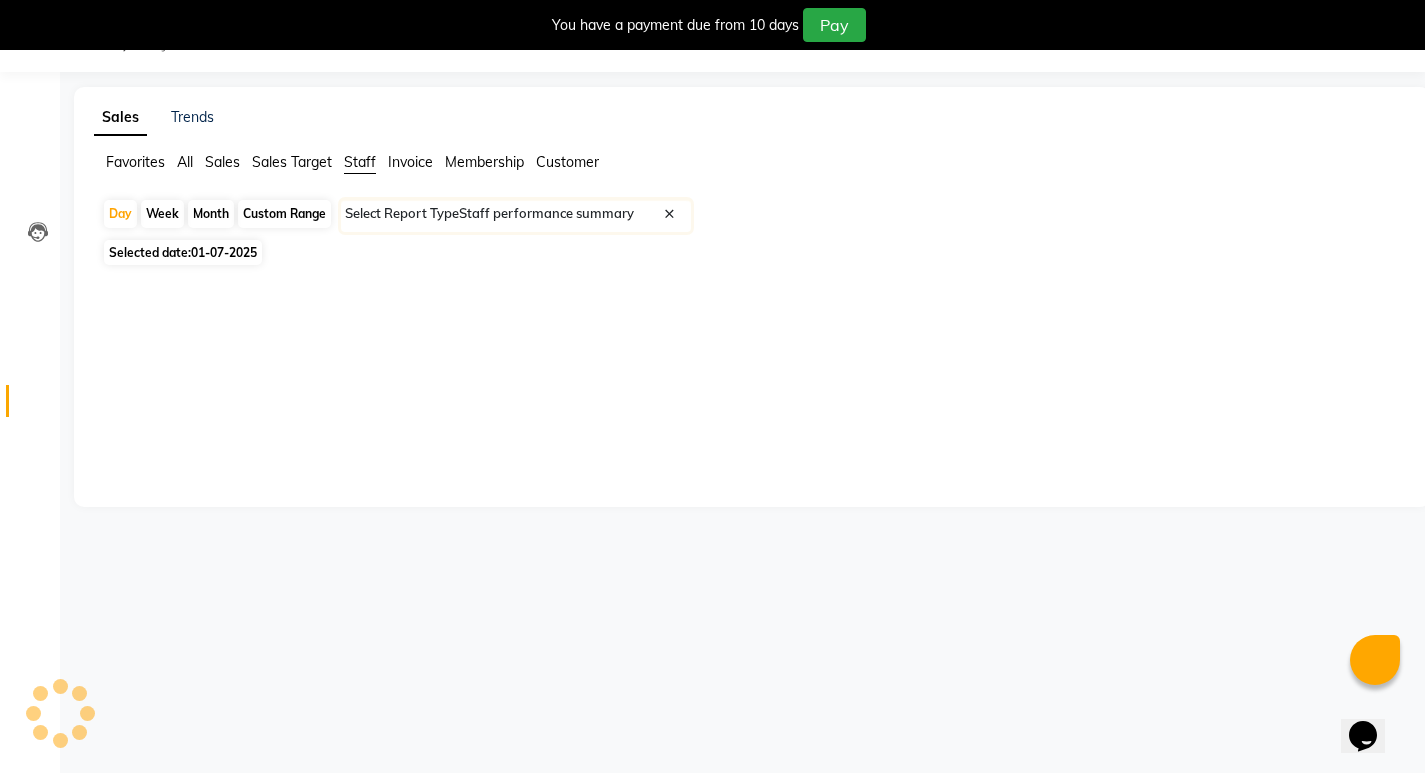 click on "Month" at bounding box center [211, 214] 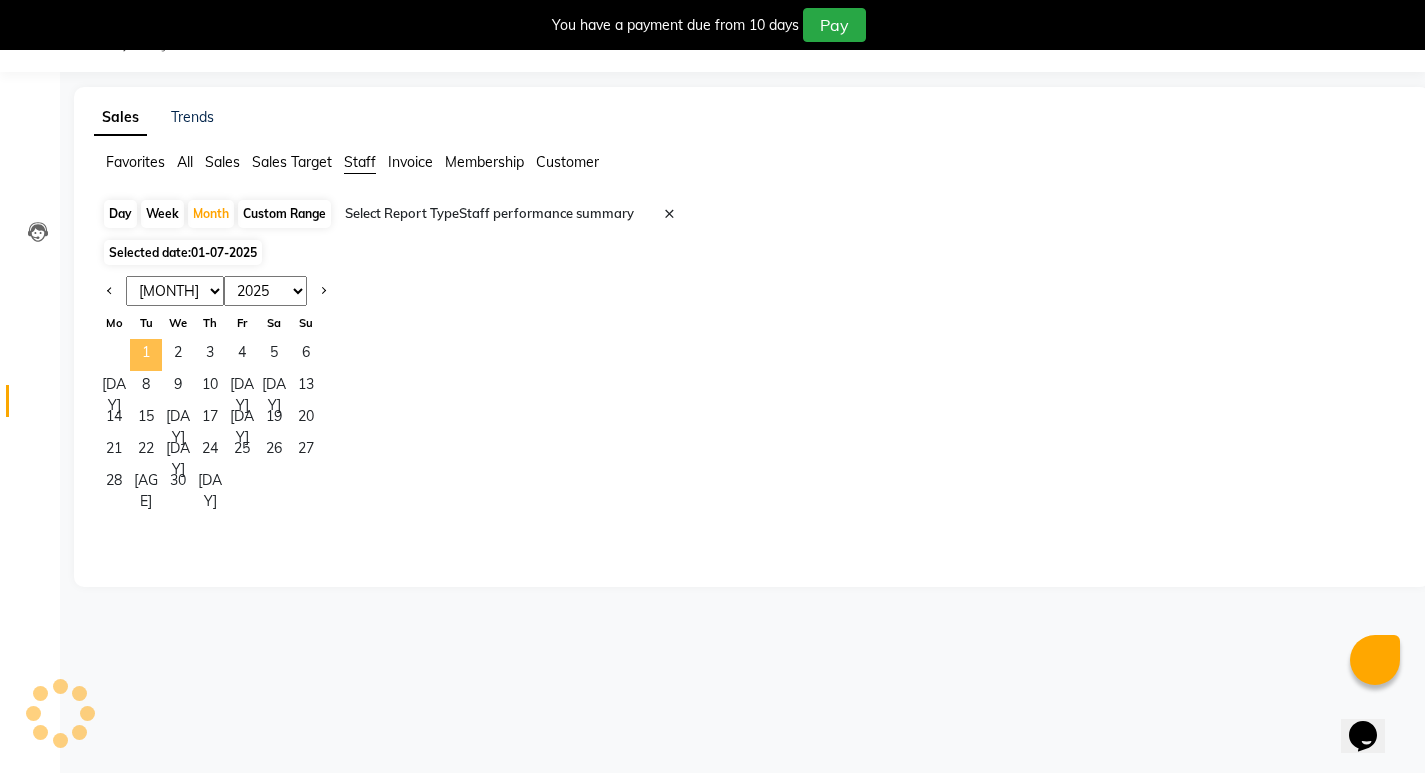 click on "1" at bounding box center [146, 355] 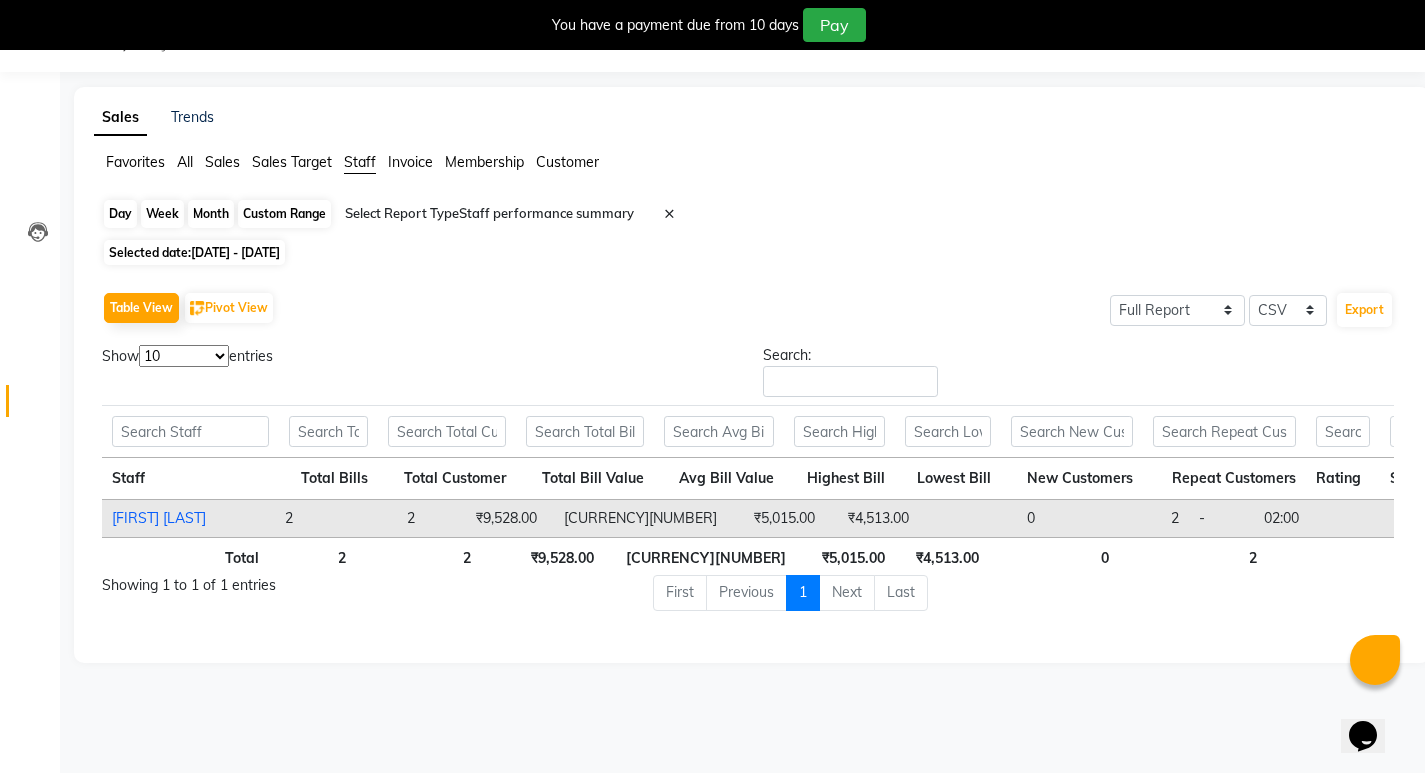 click on "Month" at bounding box center [211, 214] 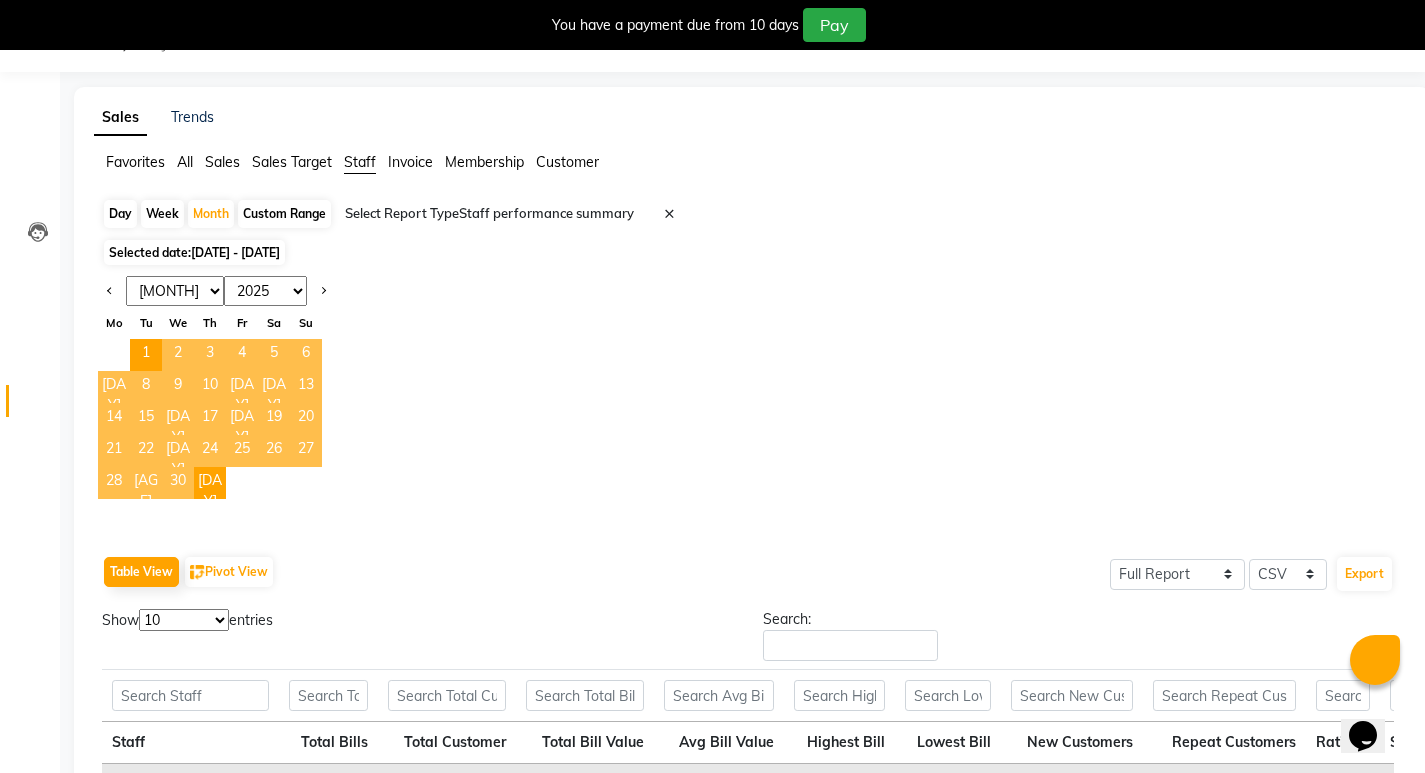 click on "Jan Feb Mar Apr May Jun Jul Aug Sep Oct Nov Dec" at bounding box center (175, 291) 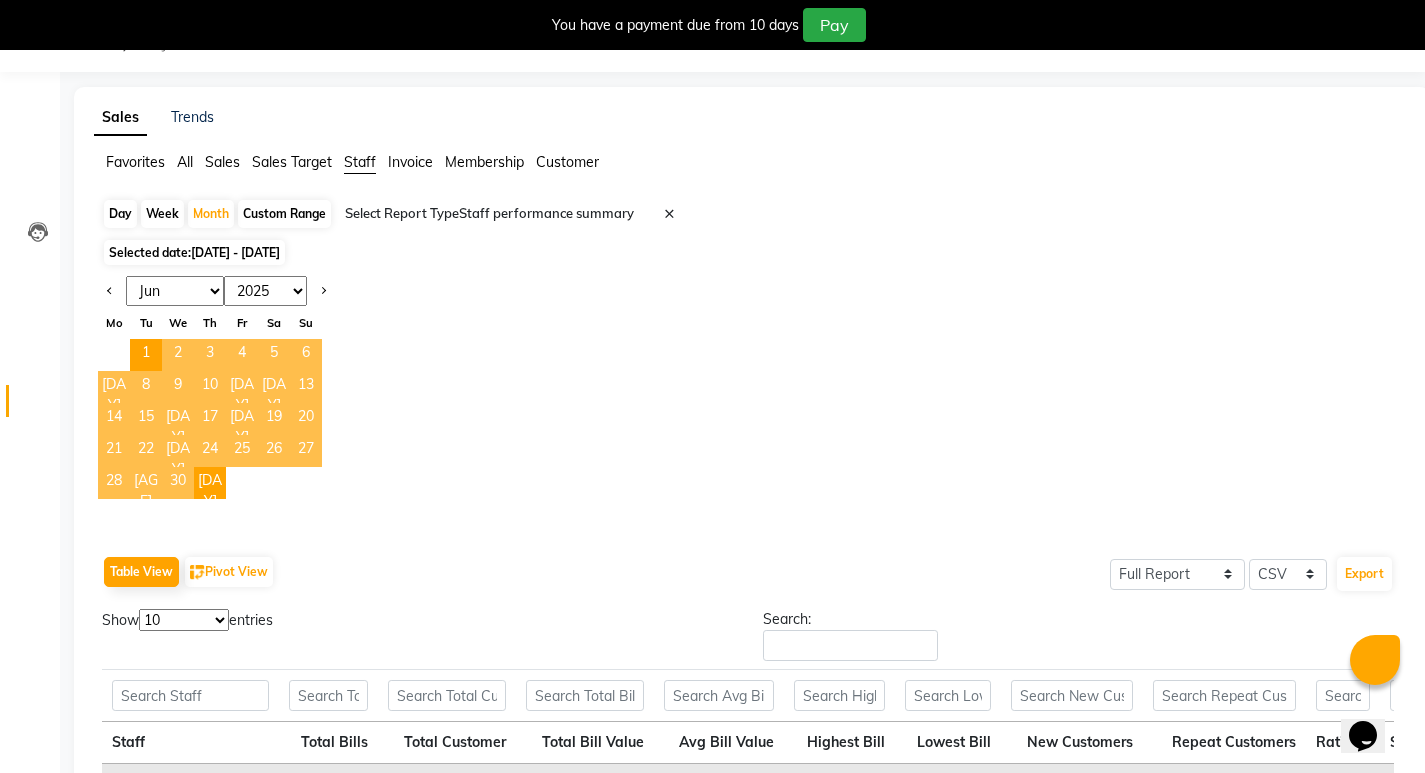 click on "Jan Feb Mar Apr May Jun Jul Aug Sep Oct Nov Dec" at bounding box center (175, 291) 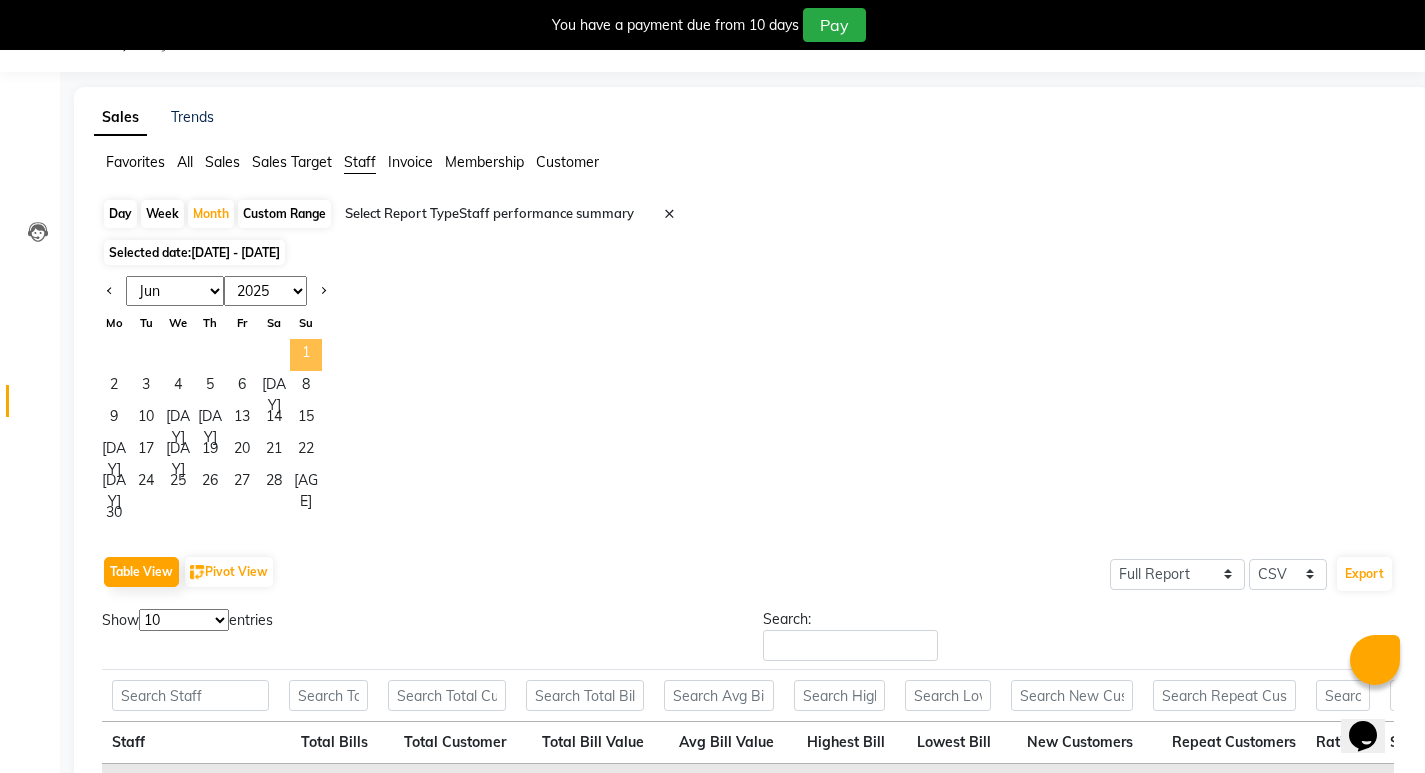 click on "1" at bounding box center (306, 355) 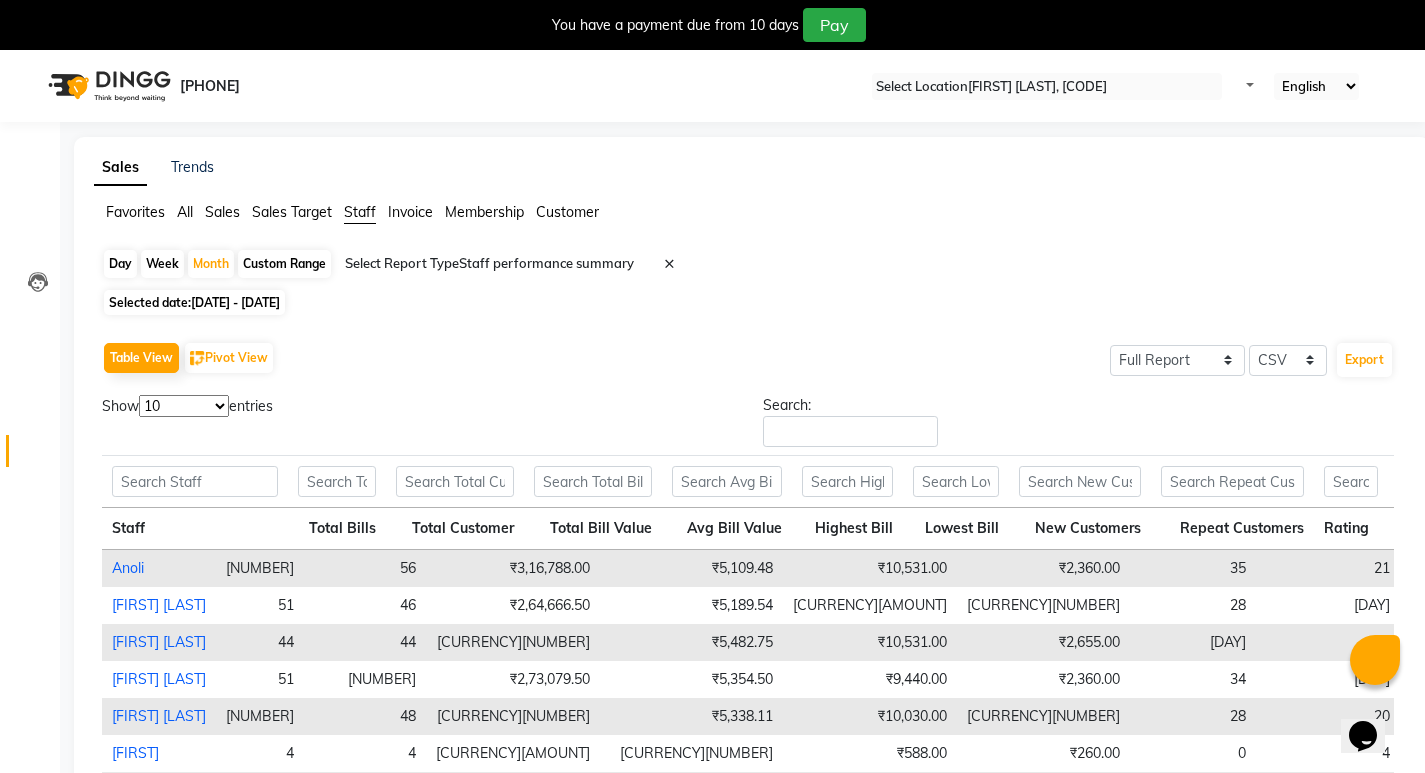 scroll, scrollTop: 240, scrollLeft: 0, axis: vertical 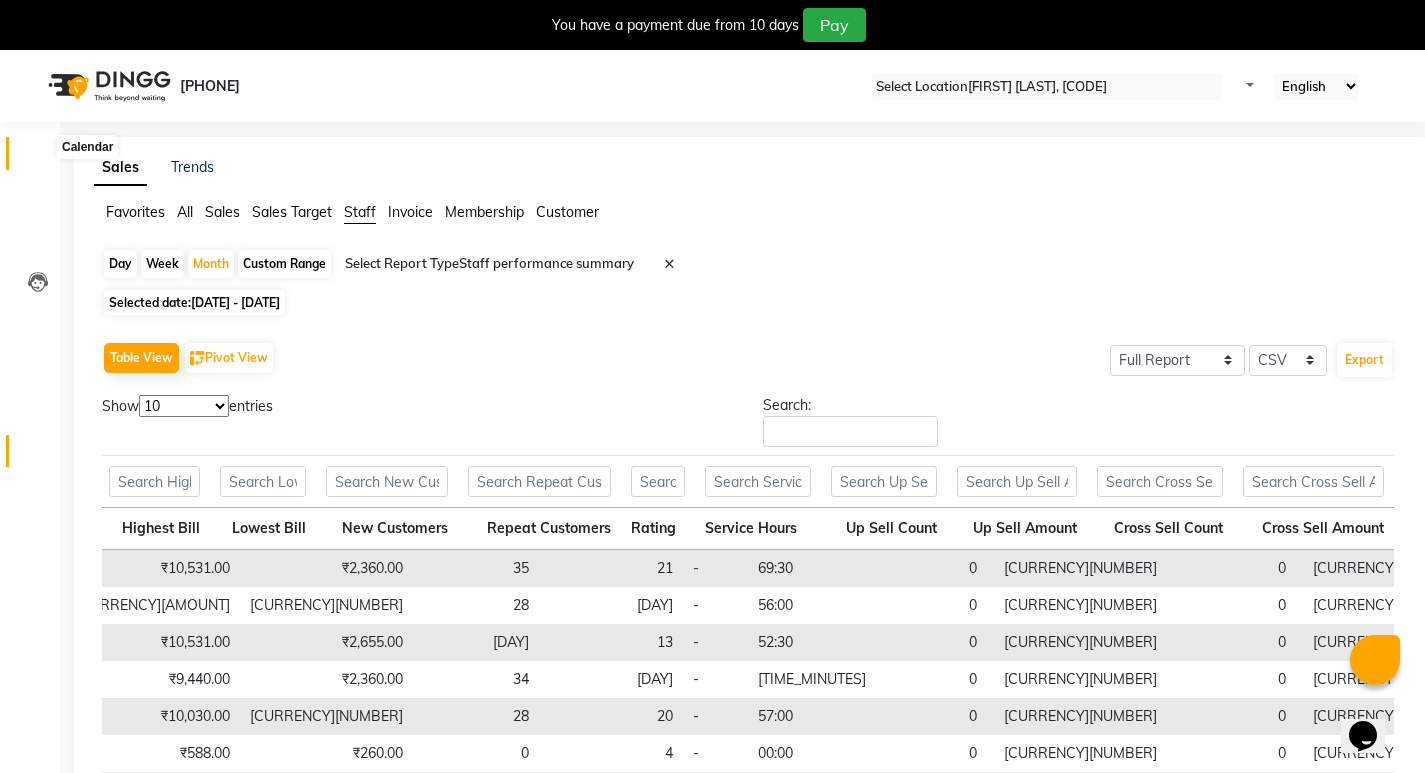 click at bounding box center (38, 158) 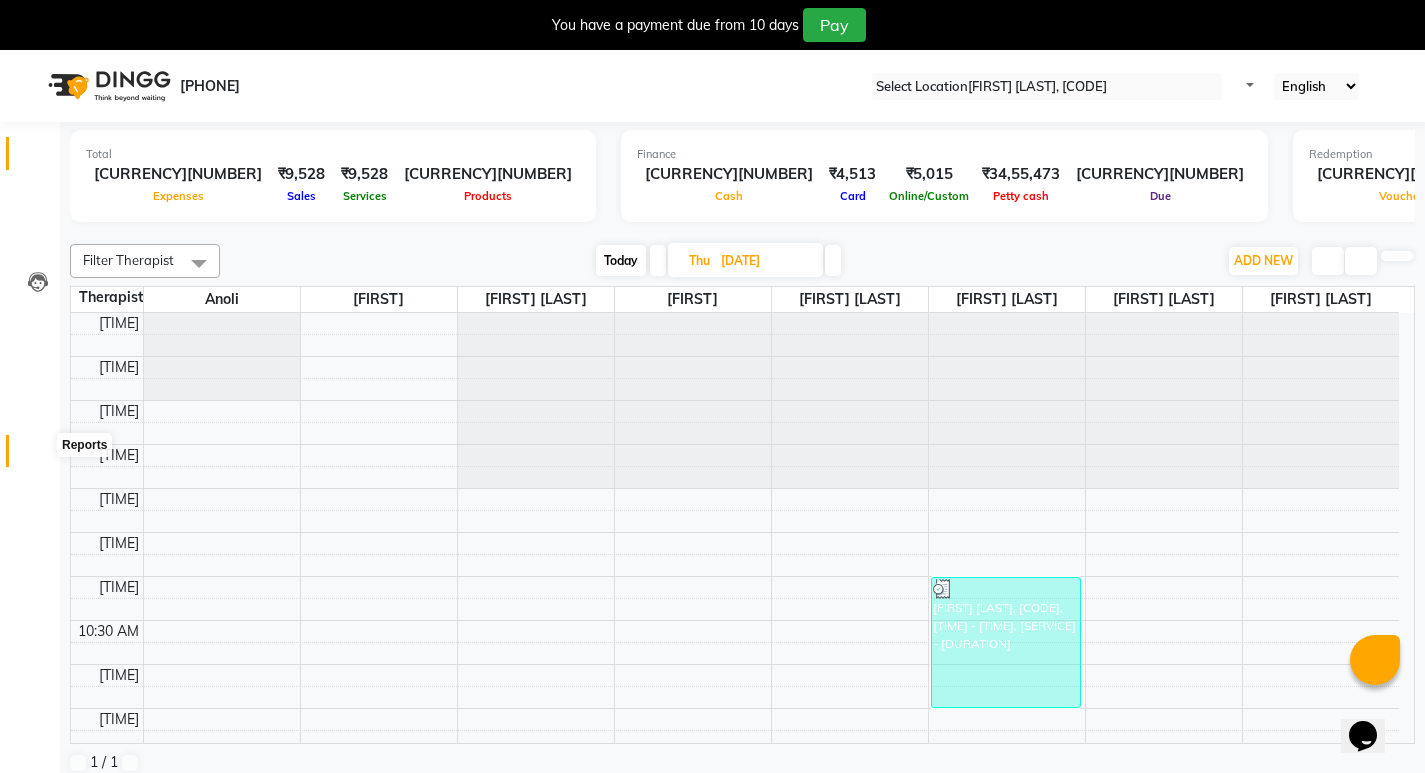 click at bounding box center [38, 456] 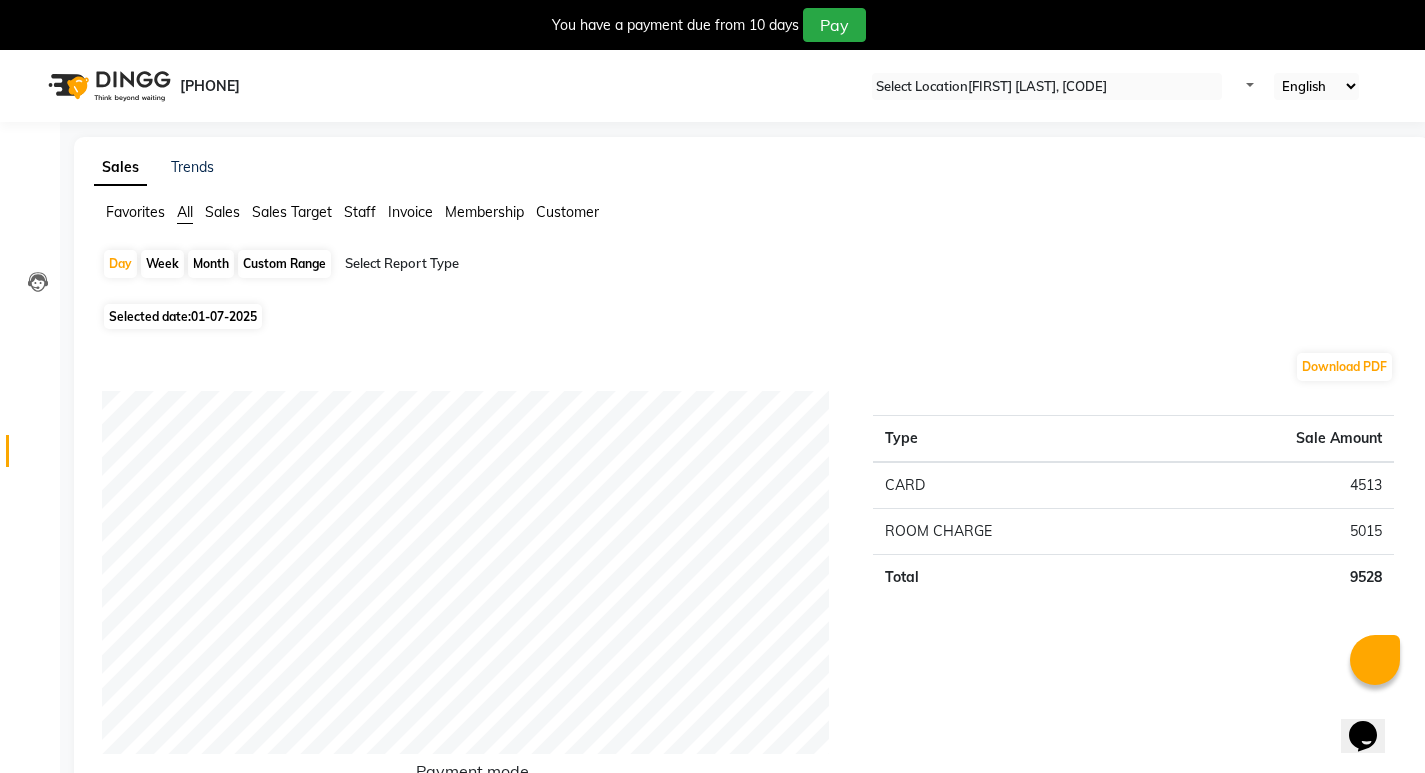 click on "01-07-2025" at bounding box center [224, 316] 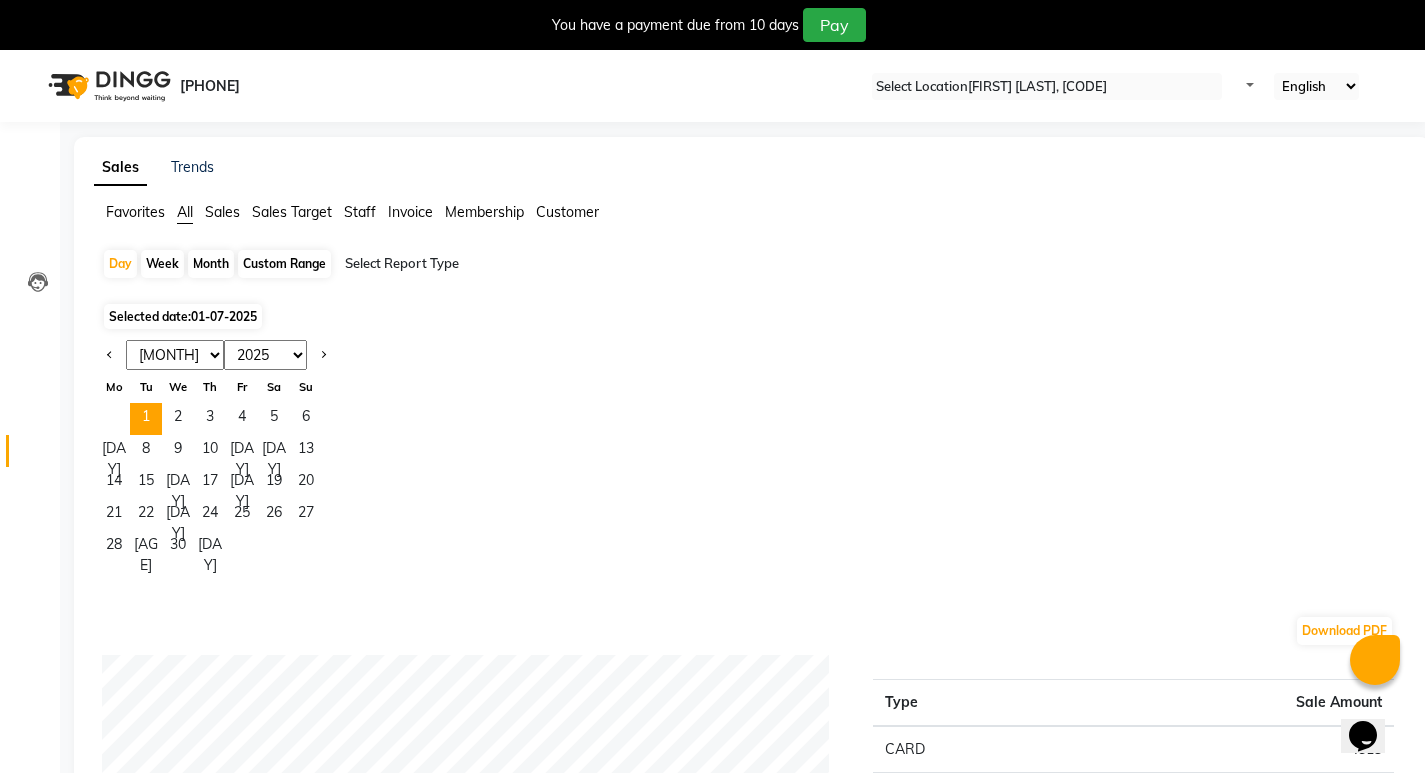 click on "Jan Feb Mar Apr May Jun Jul Aug Sep Oct Nov Dec" at bounding box center [175, 355] 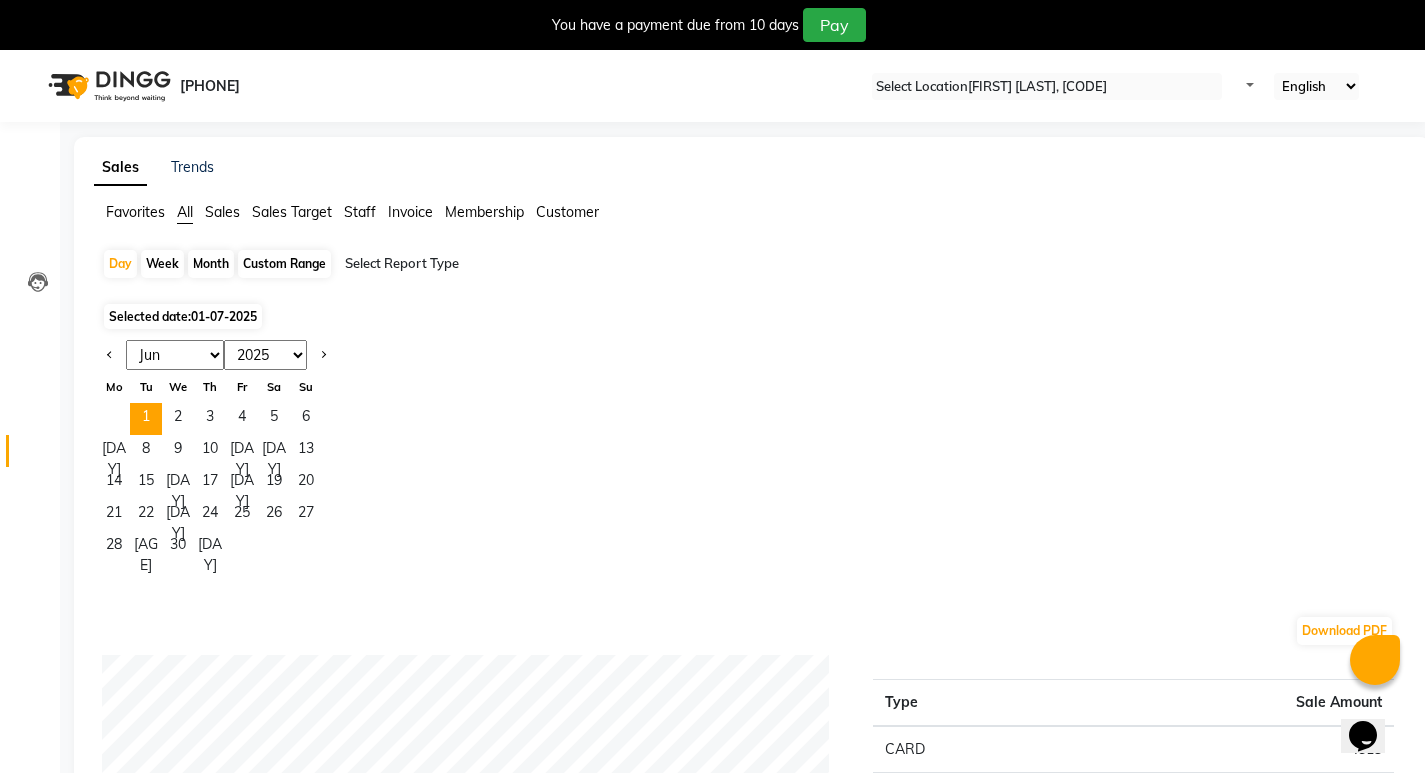 click on "Jan Feb Mar Apr May Jun Jul Aug Sep Oct Nov Dec" at bounding box center (175, 355) 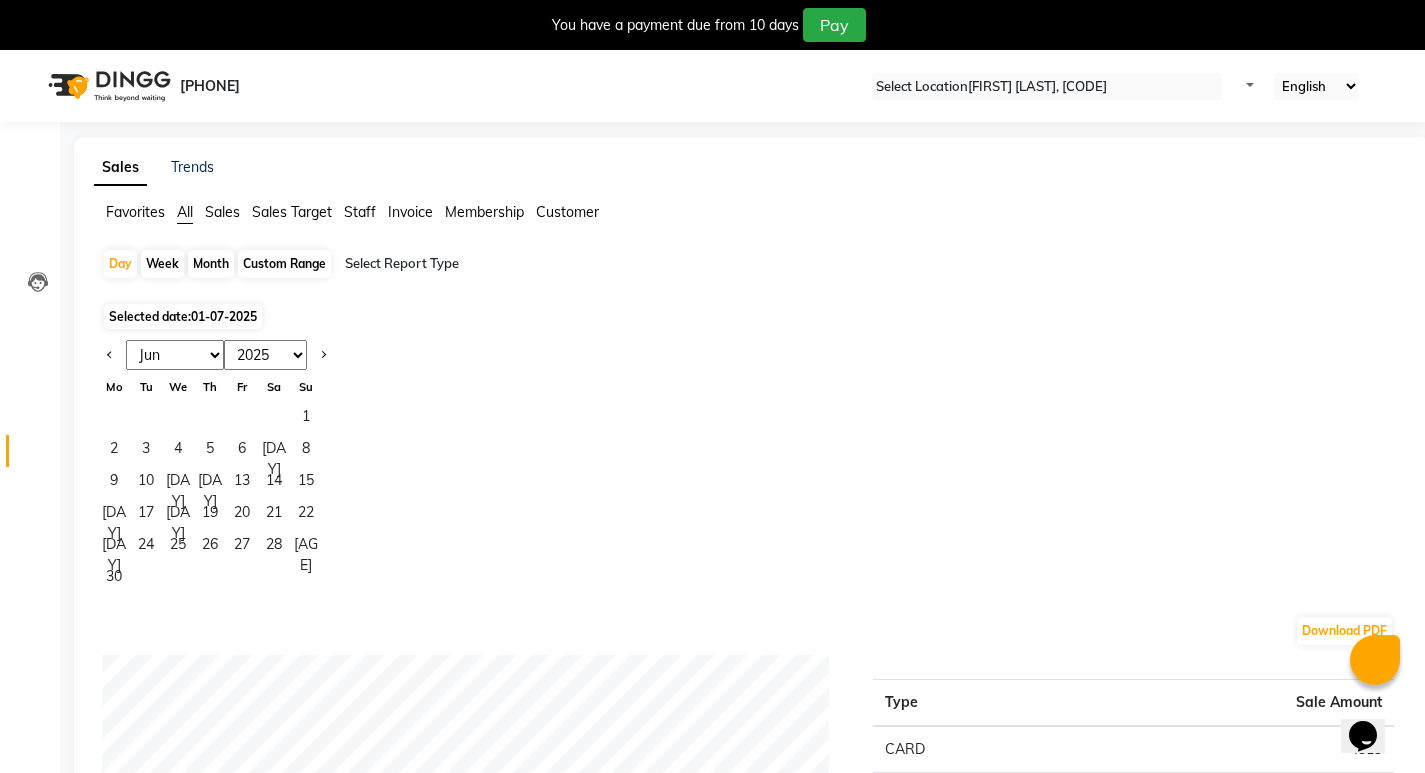 click on "Month" at bounding box center [211, 264] 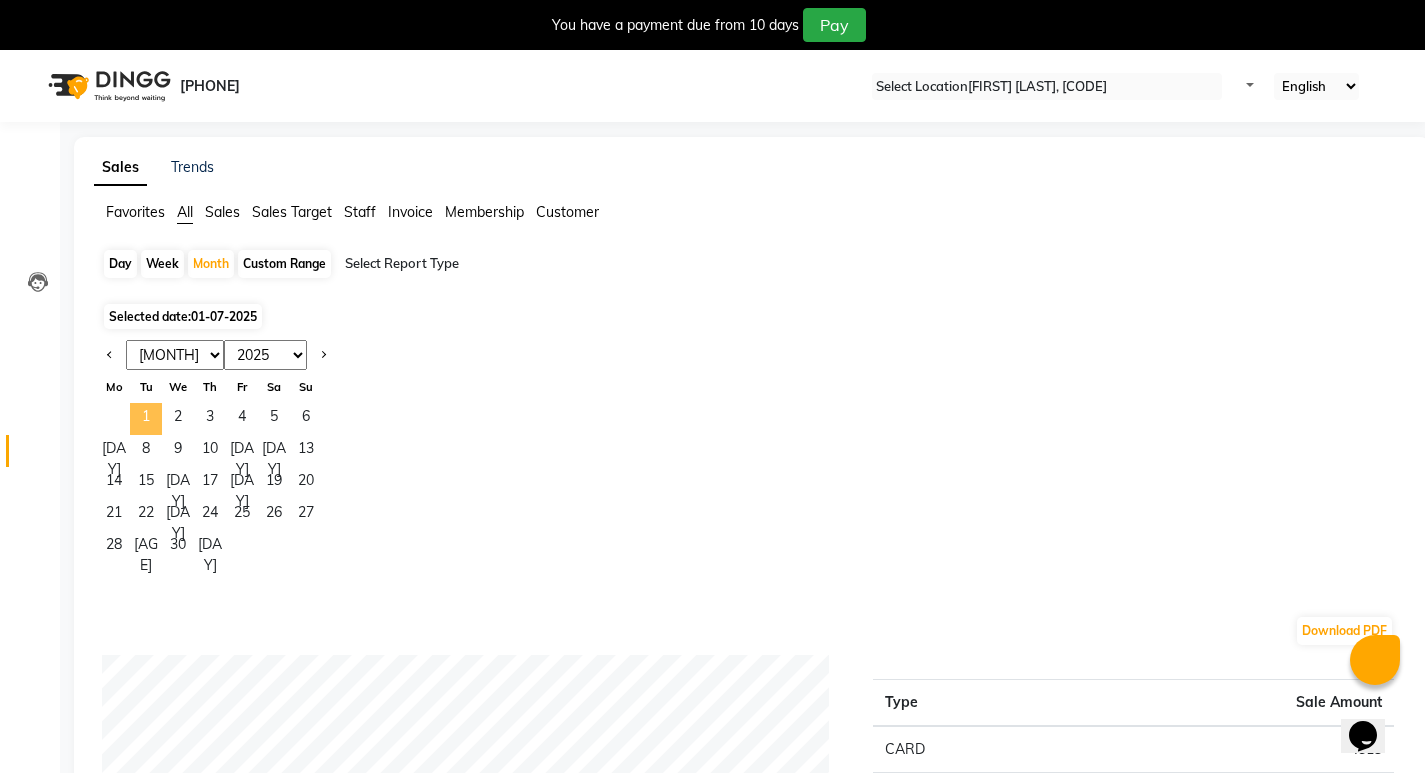 click on "1" at bounding box center (146, 419) 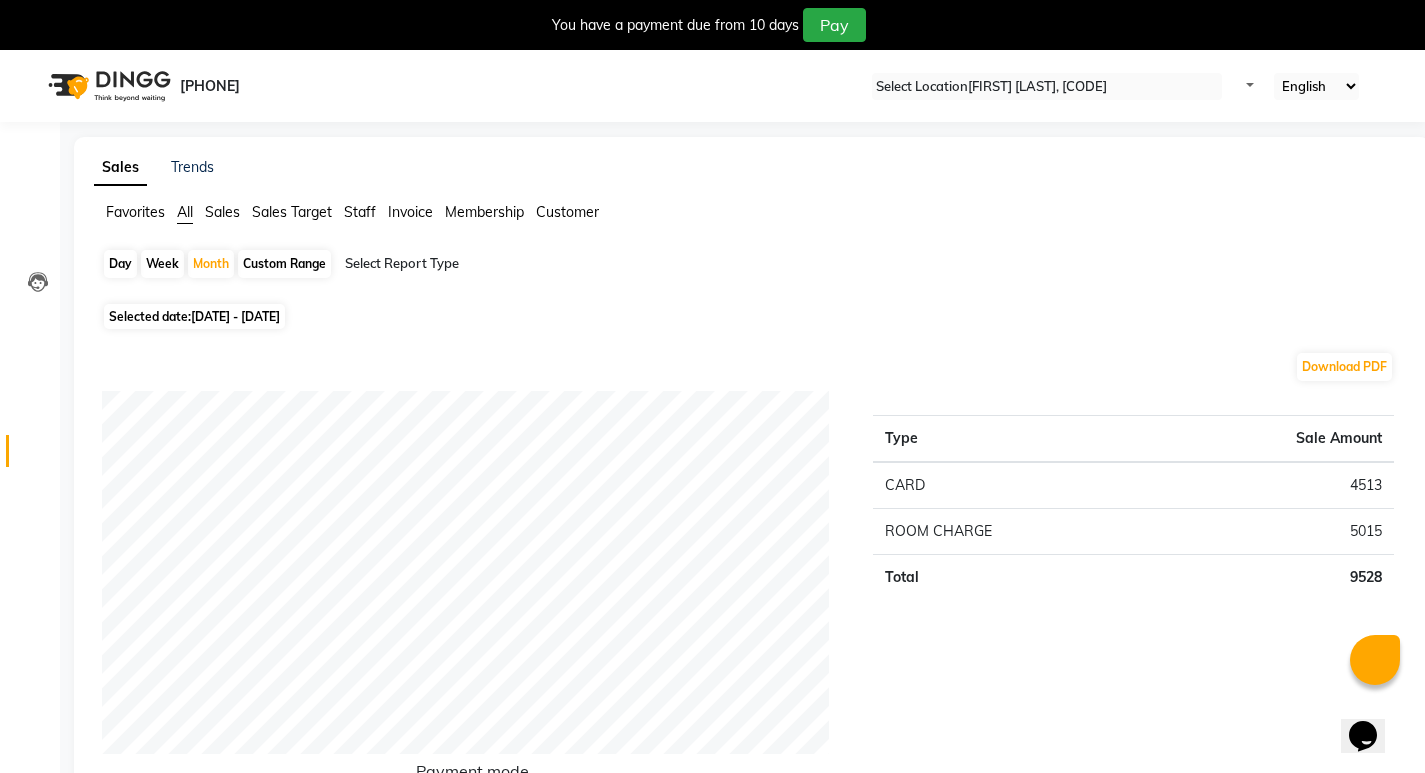 click on "[DATE] - [DATE]" at bounding box center (235, 316) 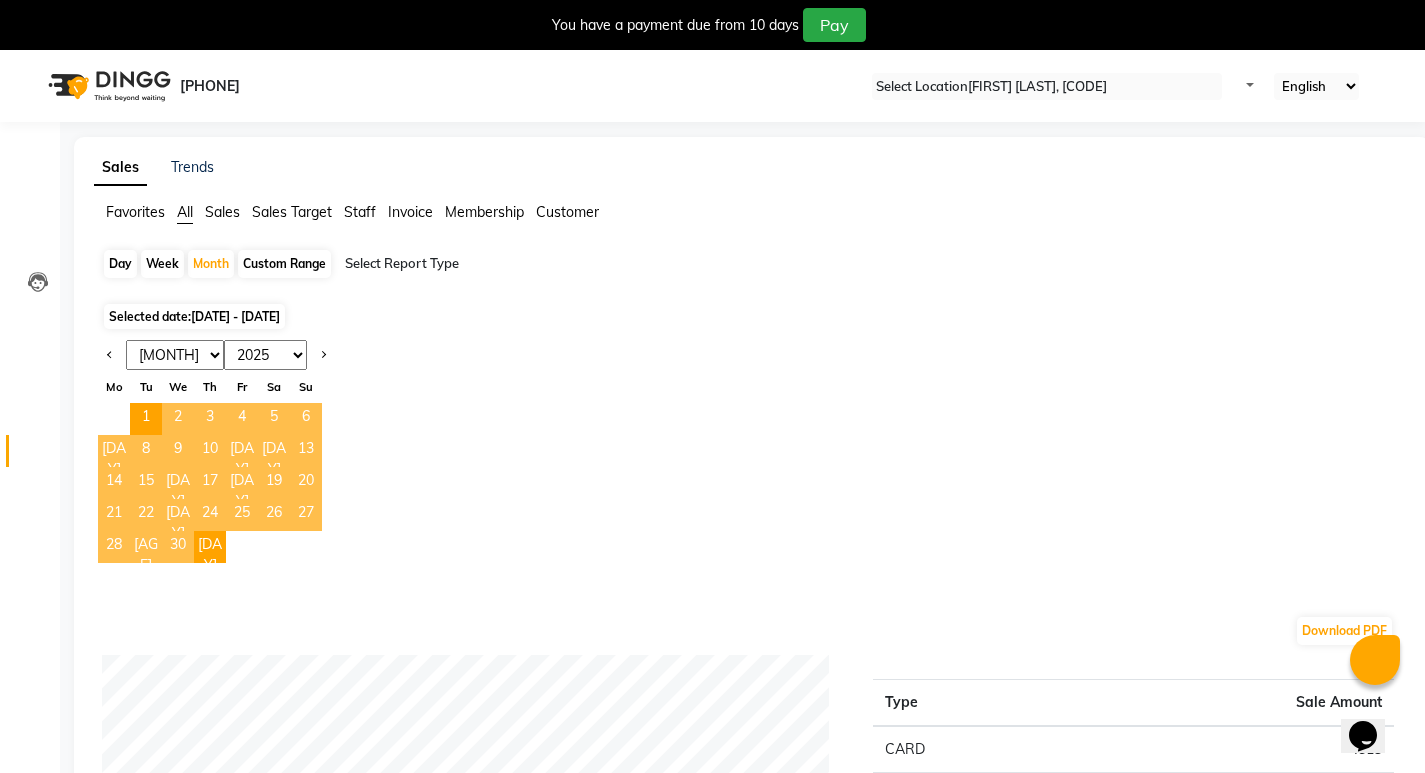 click on "Jan Feb Mar Apr May Jun Jul Aug Sep Oct Nov Dec" at bounding box center (175, 355) 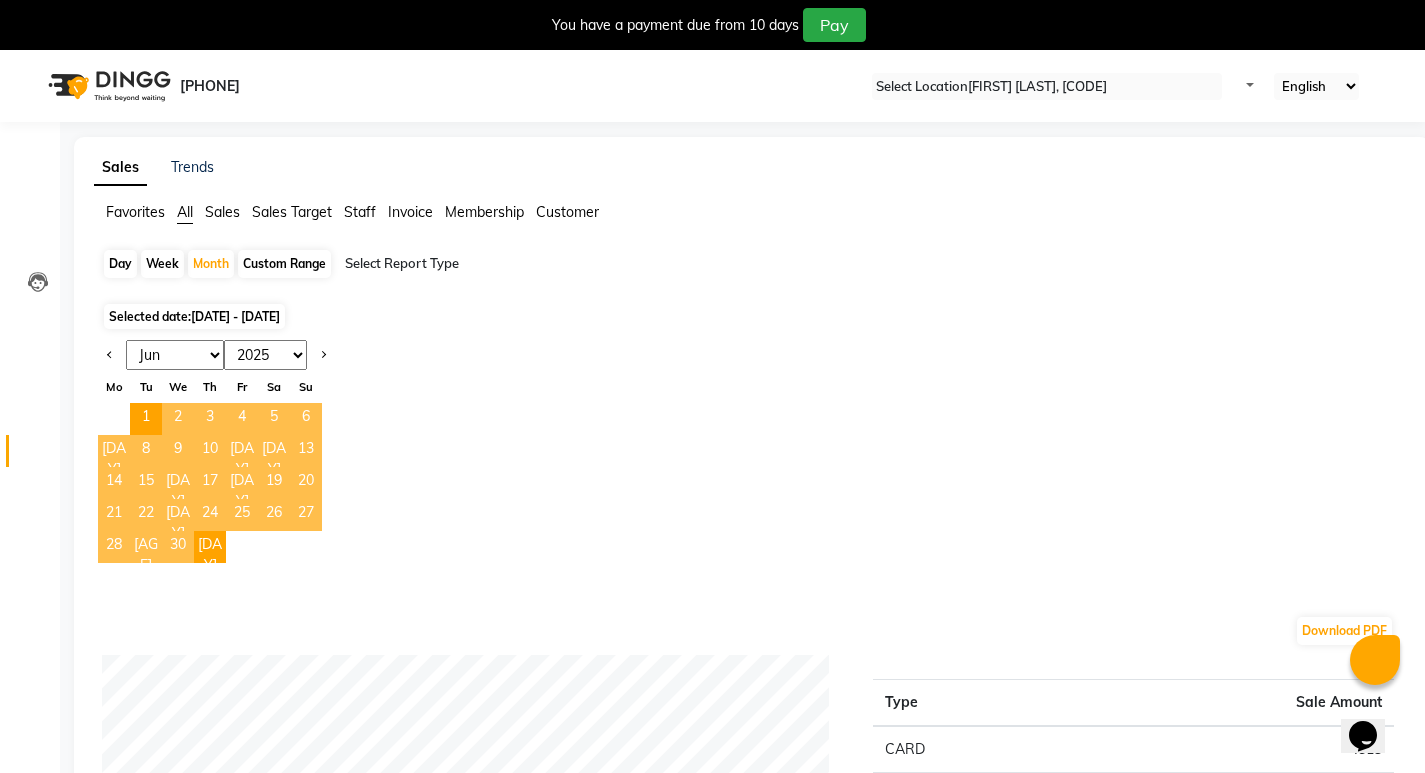 click on "Jan Feb Mar Apr May Jun Jul Aug Sep Oct Nov Dec" at bounding box center [175, 355] 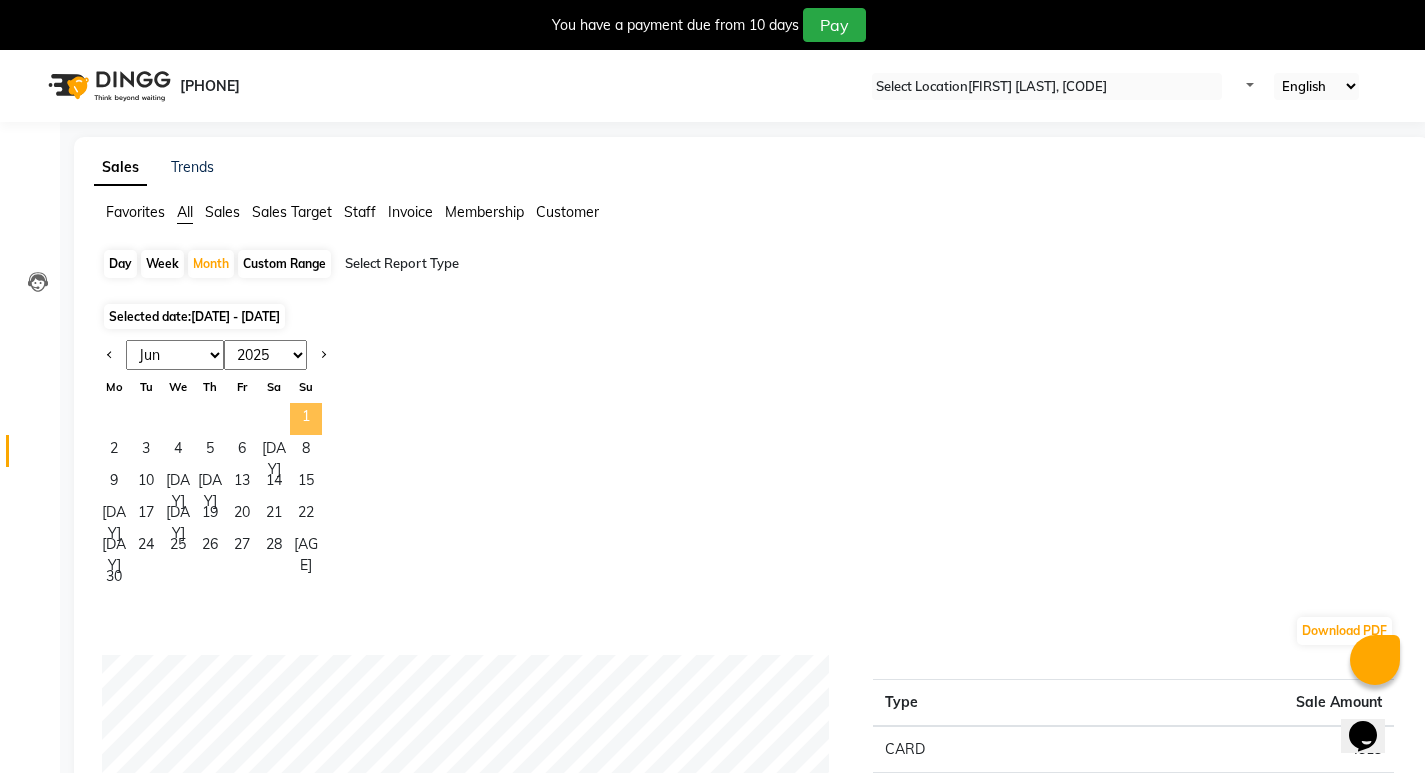 click on "1" at bounding box center (306, 419) 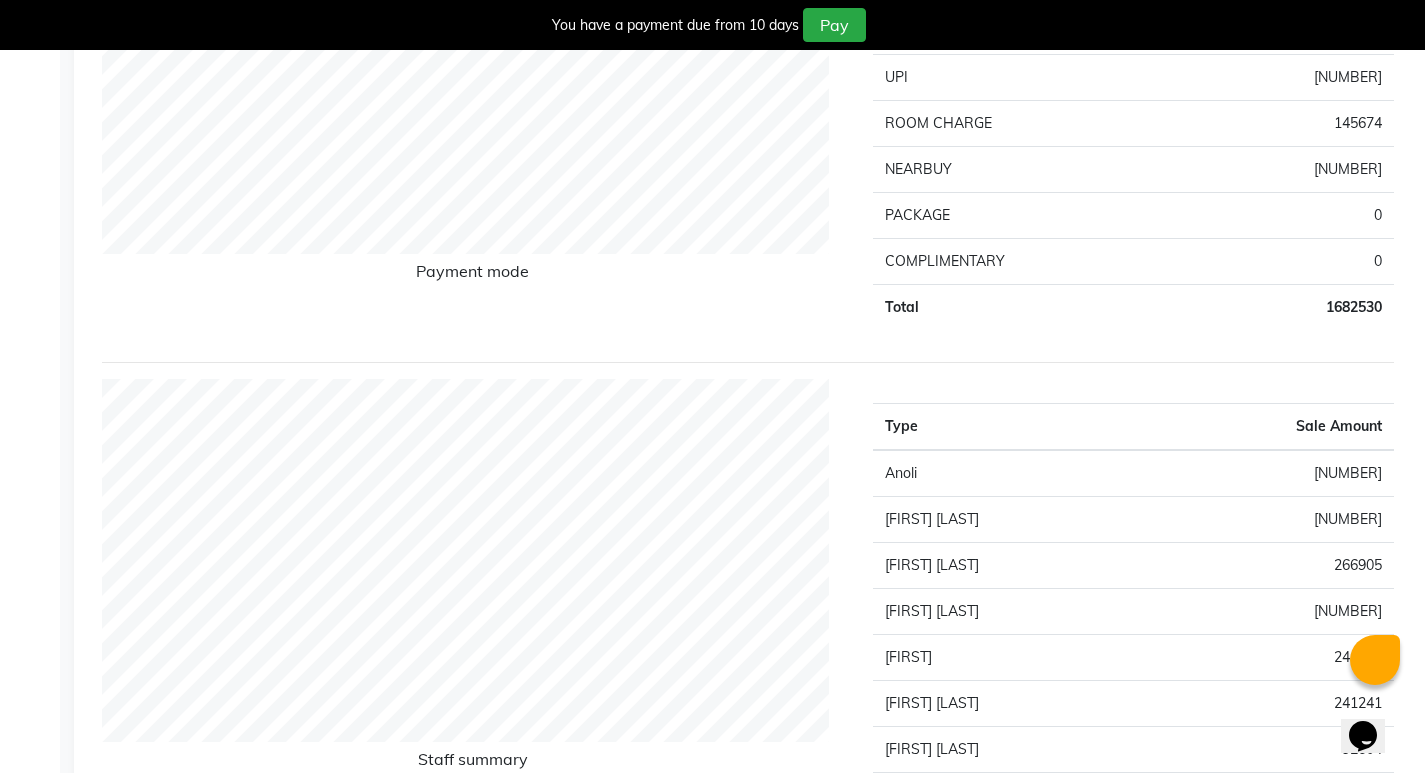 scroll, scrollTop: 100, scrollLeft: 0, axis: vertical 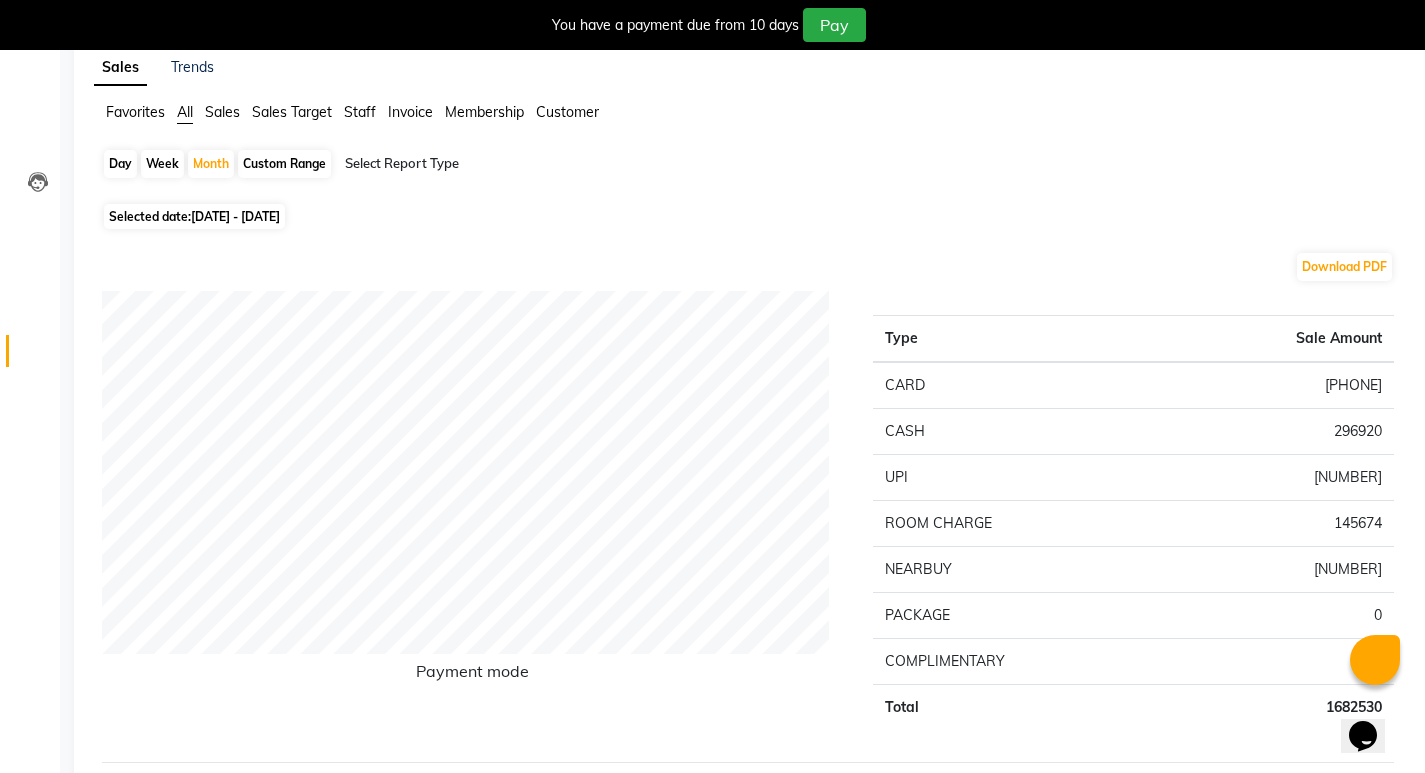 click on "Sales Target" at bounding box center [135, 112] 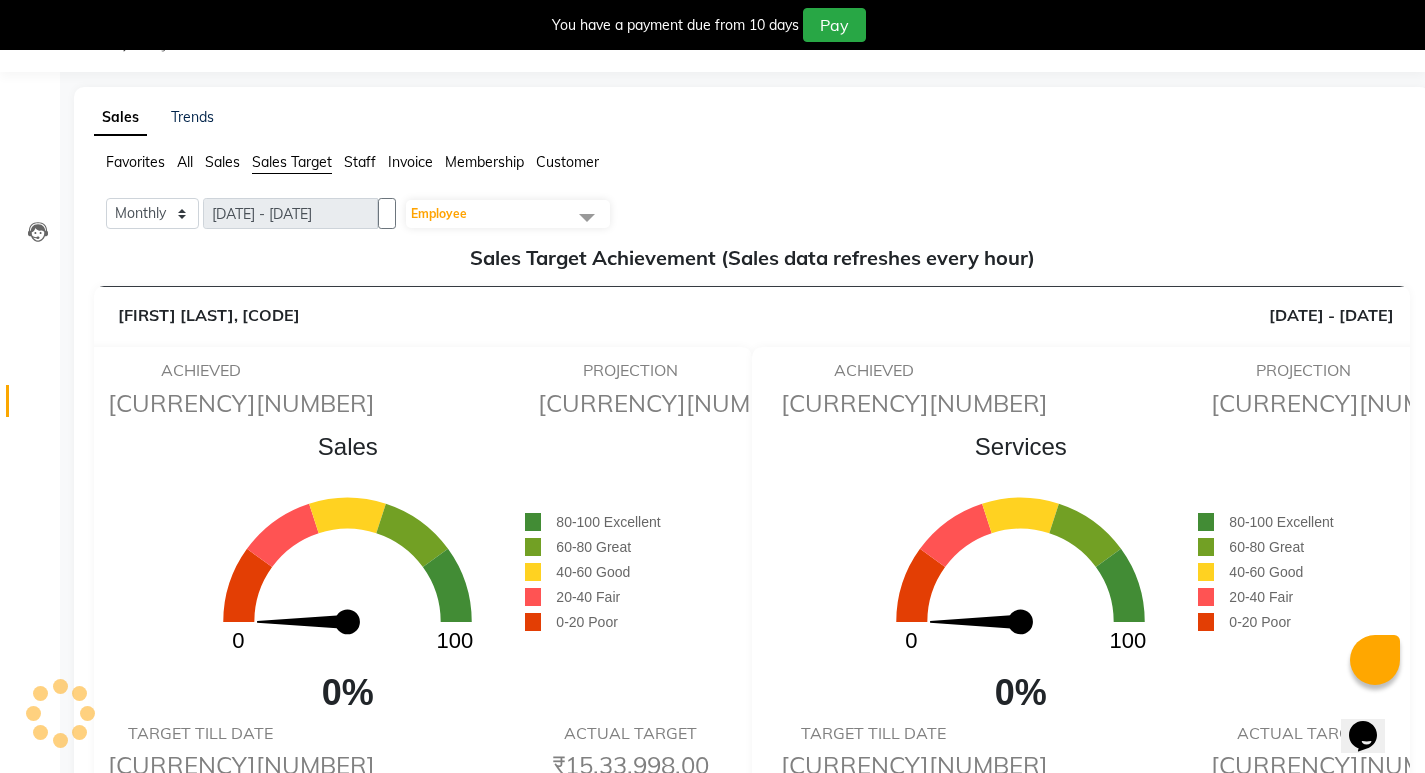 scroll, scrollTop: 100, scrollLeft: 0, axis: vertical 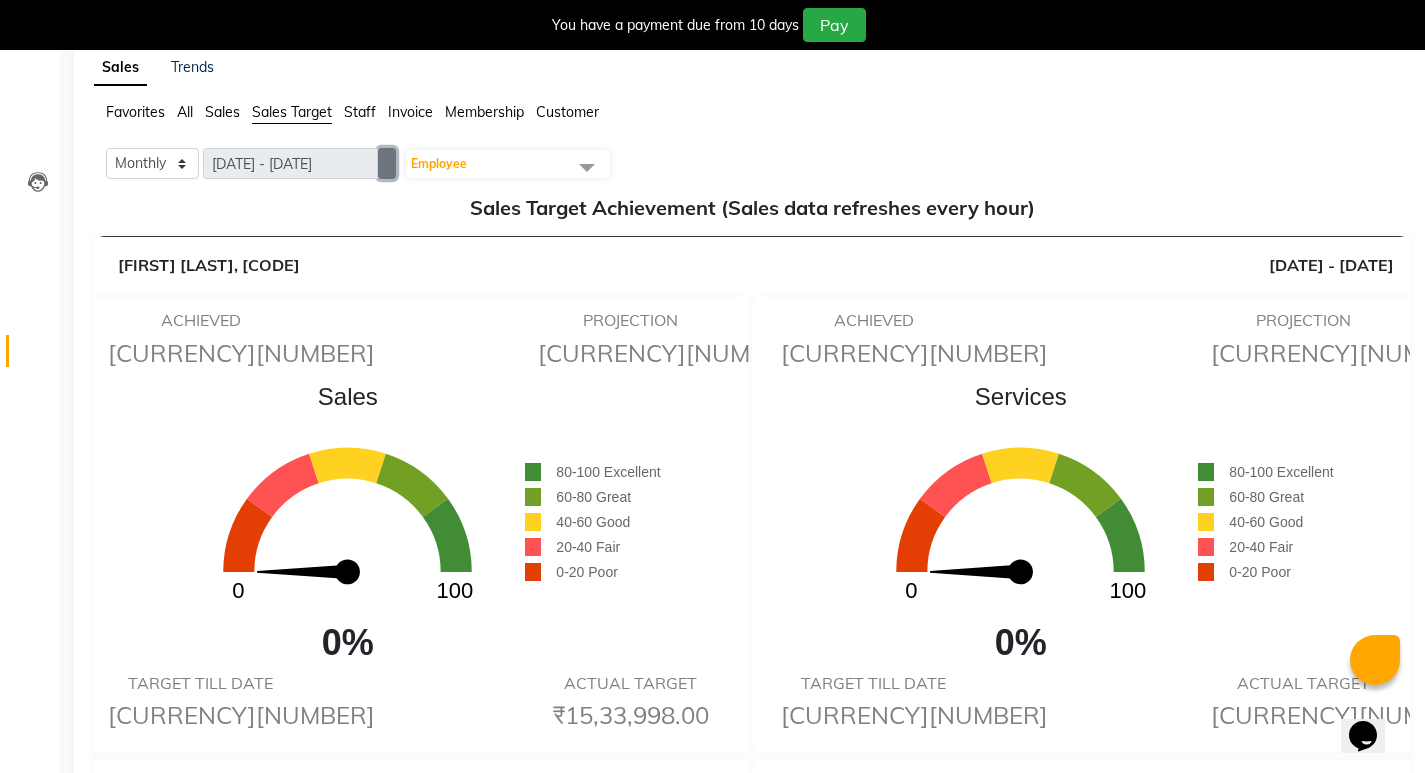 click at bounding box center (387, 164) 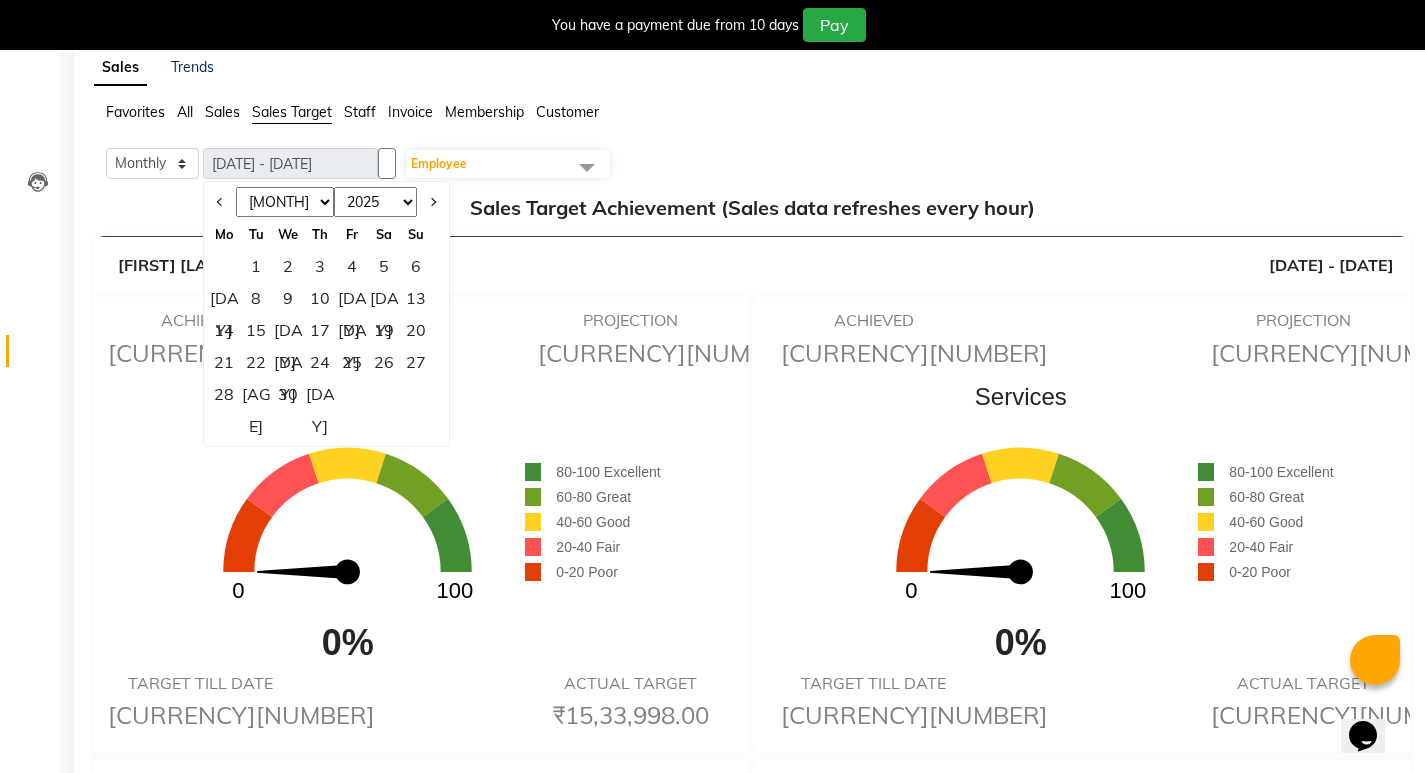 click on "Jan Feb Mar Apr May Jun Jul Aug Sep Oct Nov Dec" at bounding box center [285, 202] 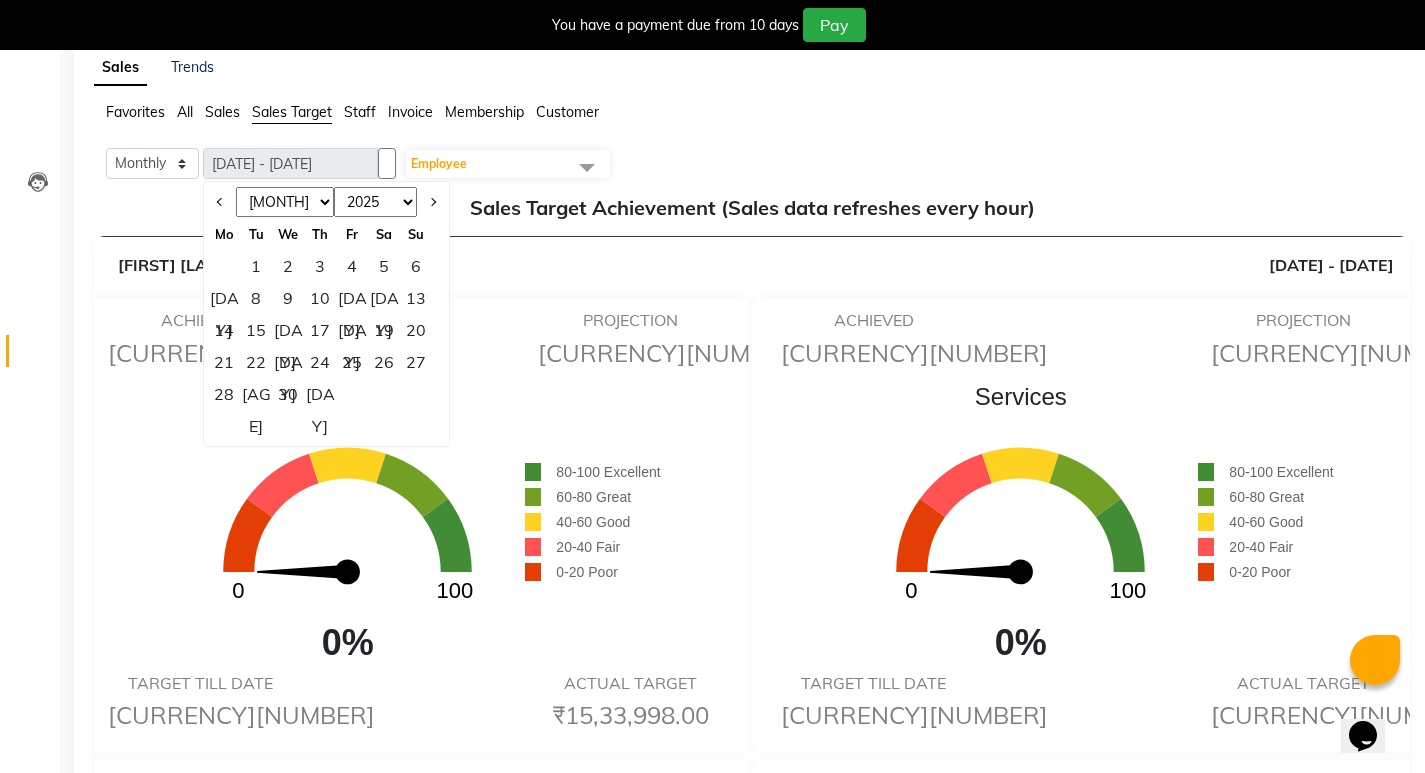 select on "6" 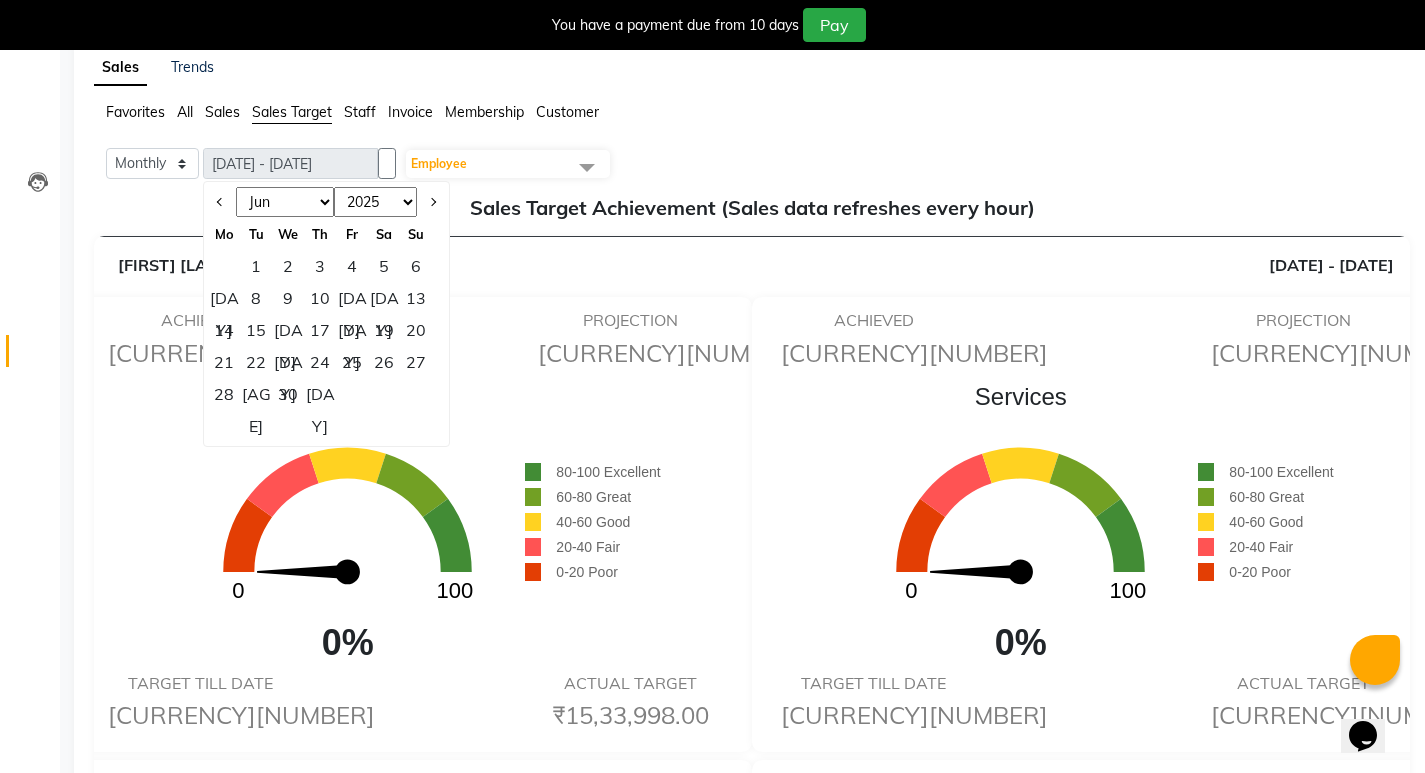 click on "Jan Feb Mar Apr May Jun Jul Aug Sep Oct Nov Dec" at bounding box center (285, 202) 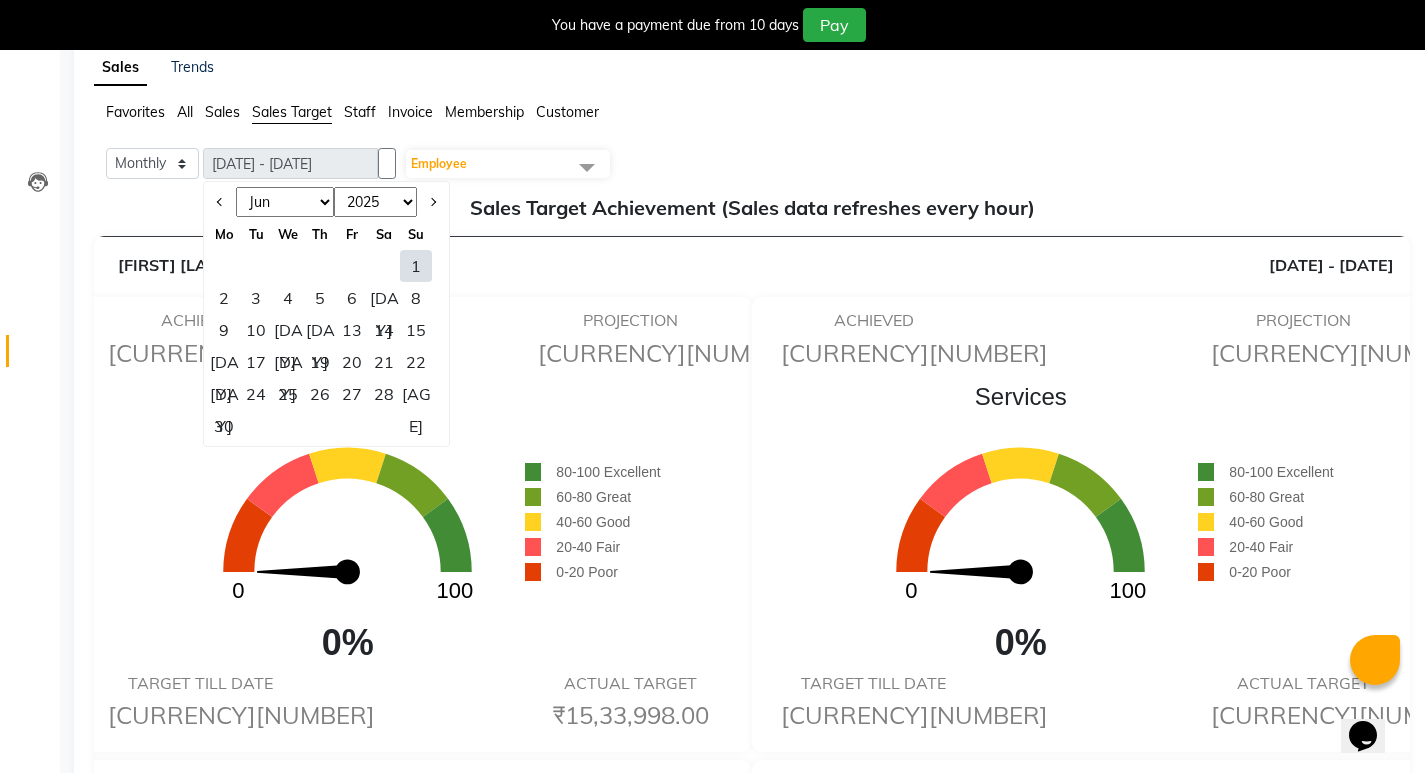 click on "1" at bounding box center (416, 266) 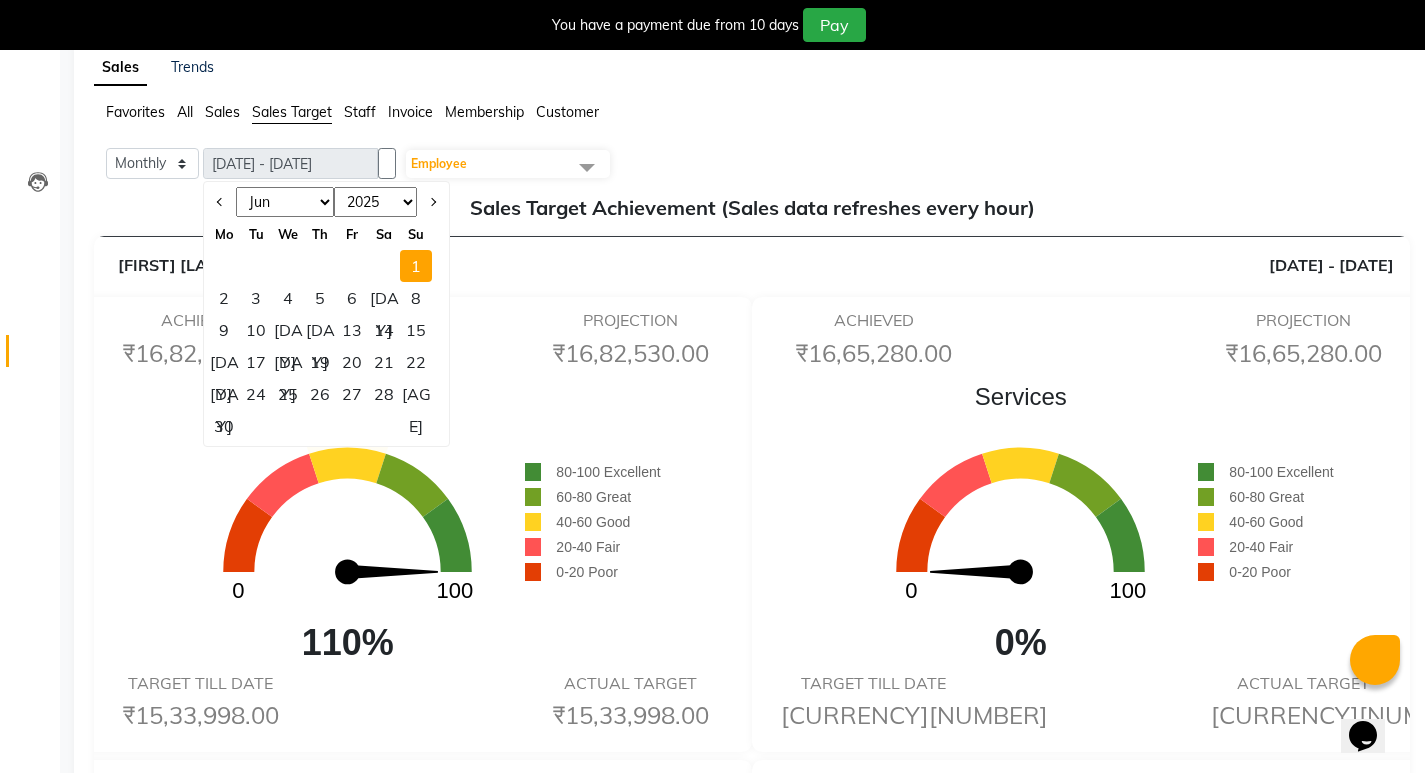 scroll, scrollTop: 0, scrollLeft: 0, axis: both 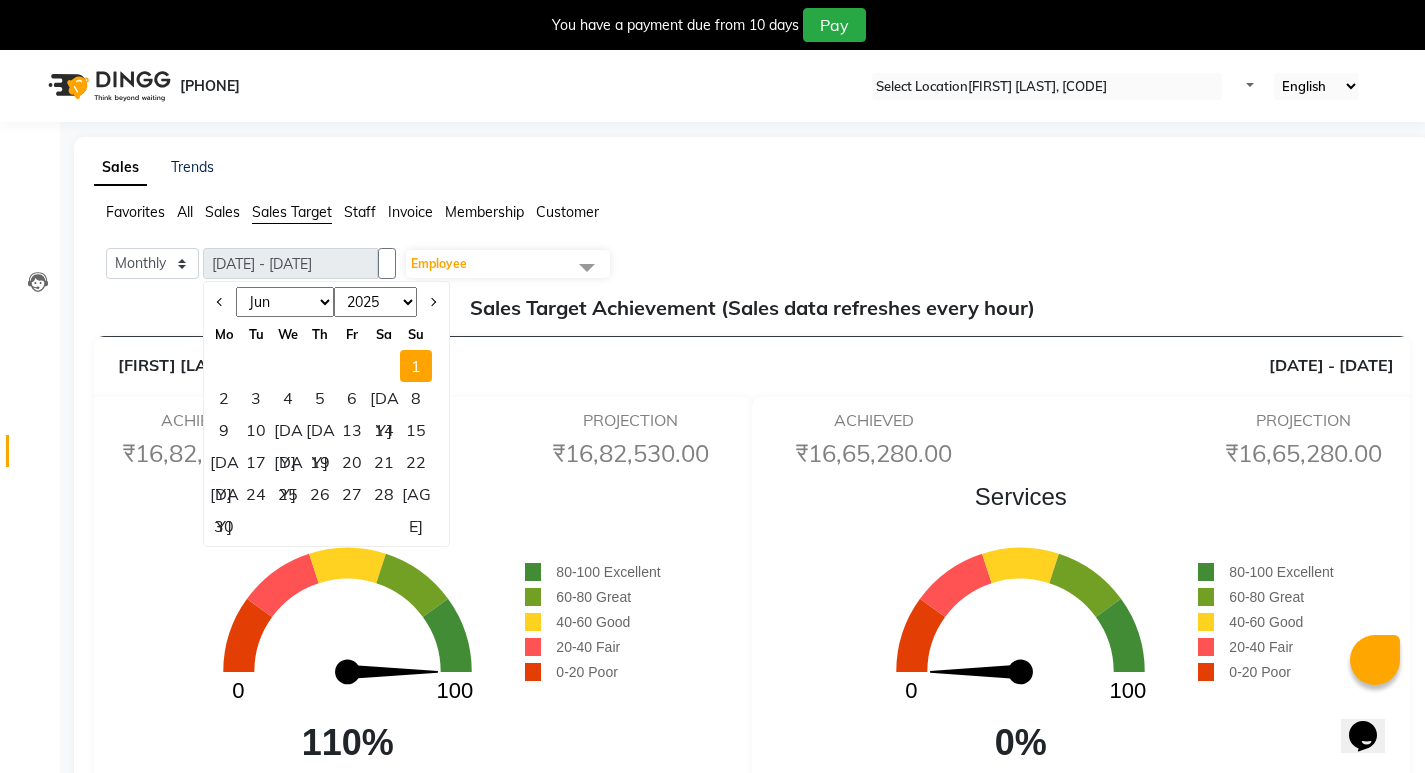 click on "All" at bounding box center [135, 212] 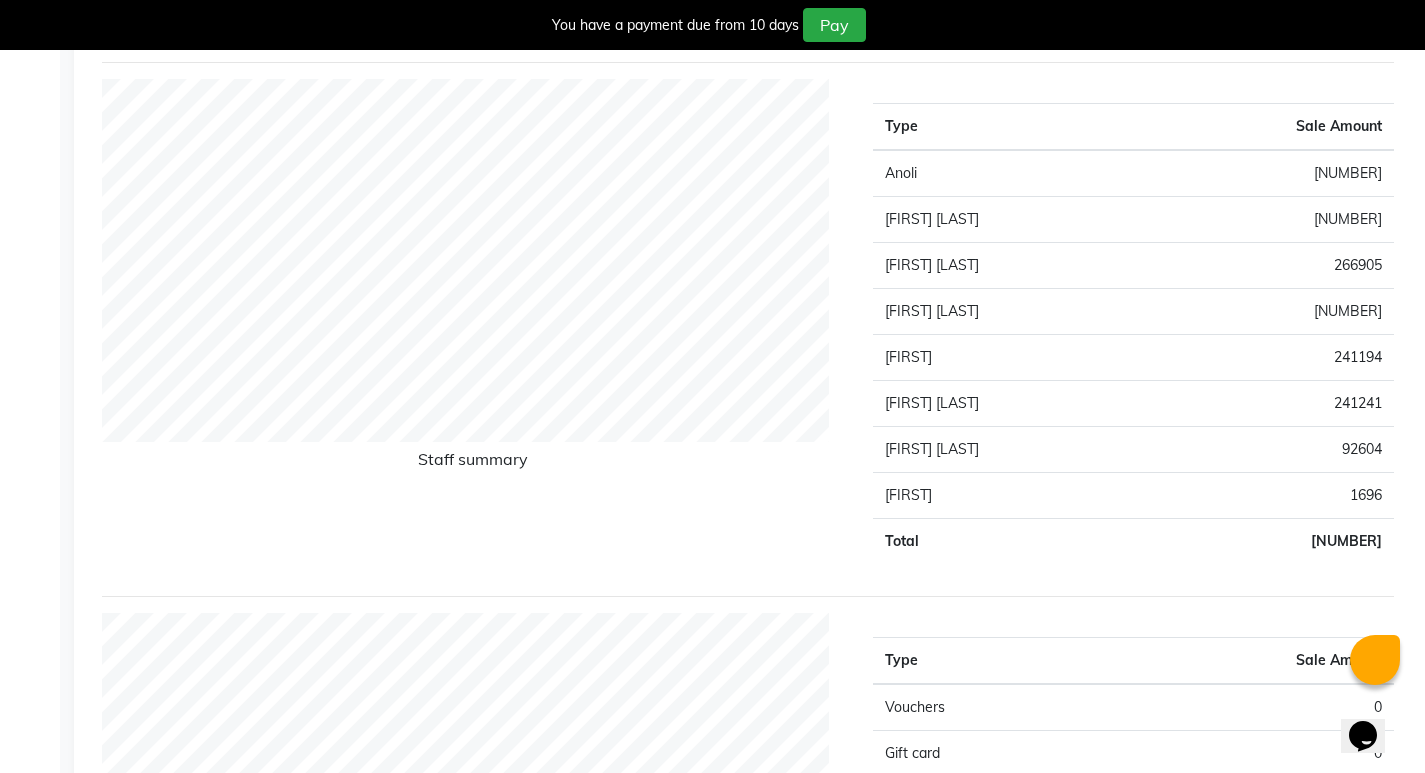 scroll, scrollTop: 0, scrollLeft: 0, axis: both 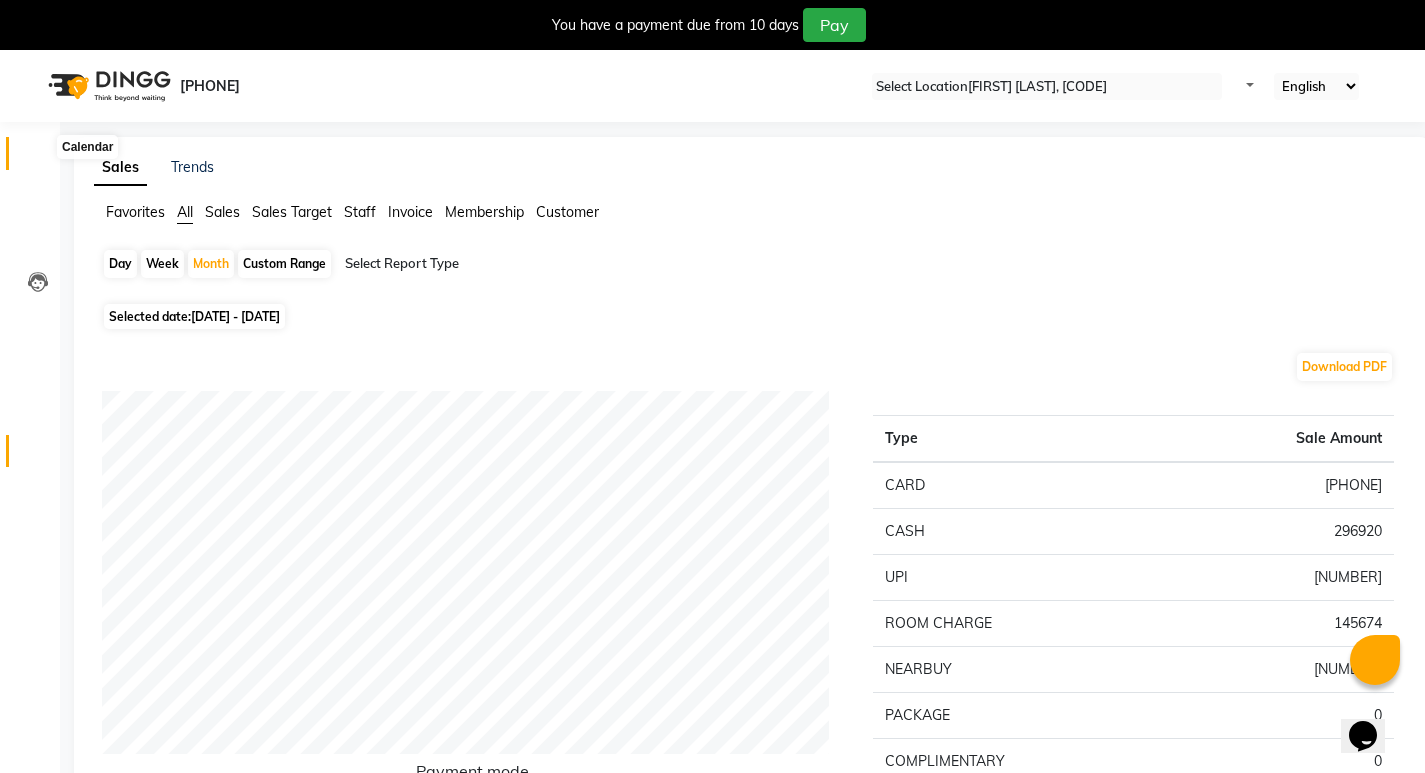click at bounding box center (38, 158) 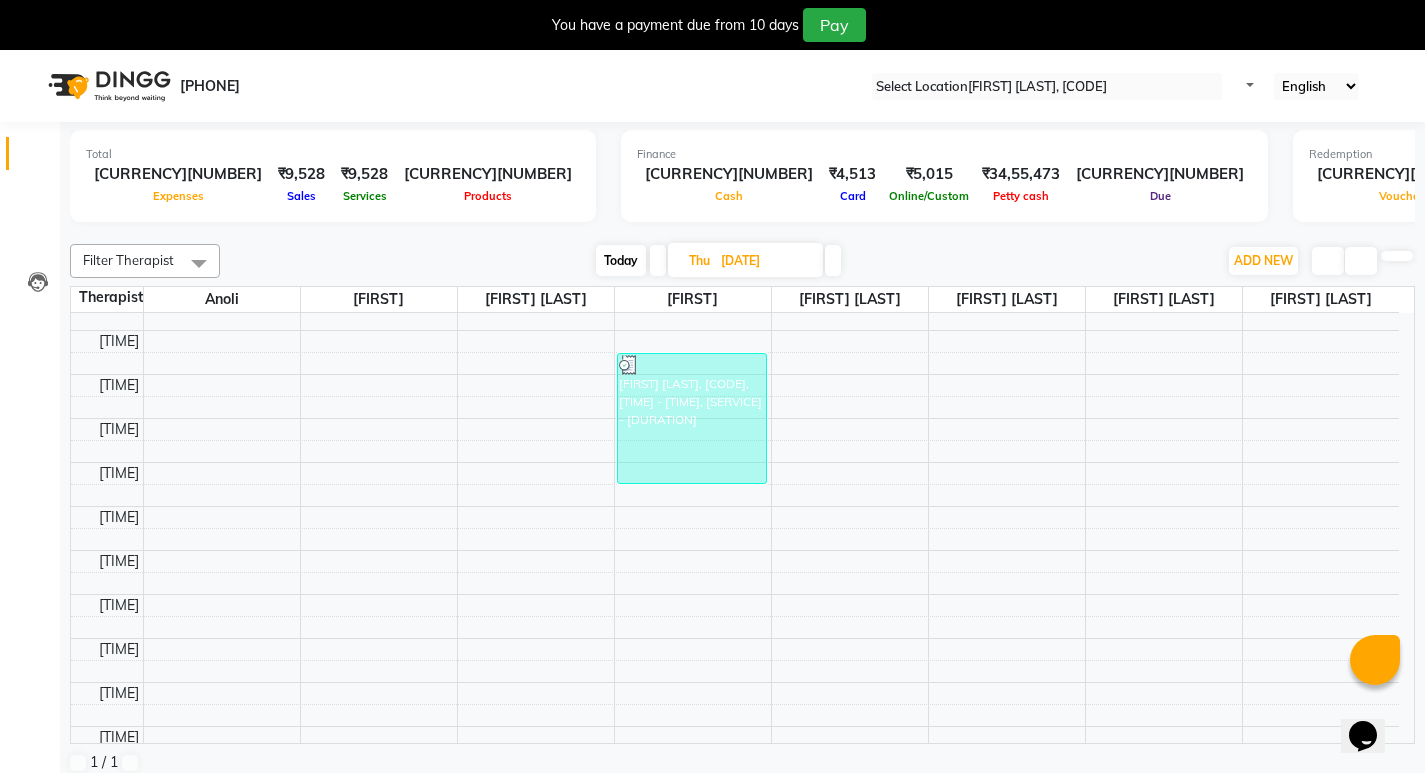 scroll, scrollTop: 500, scrollLeft: 0, axis: vertical 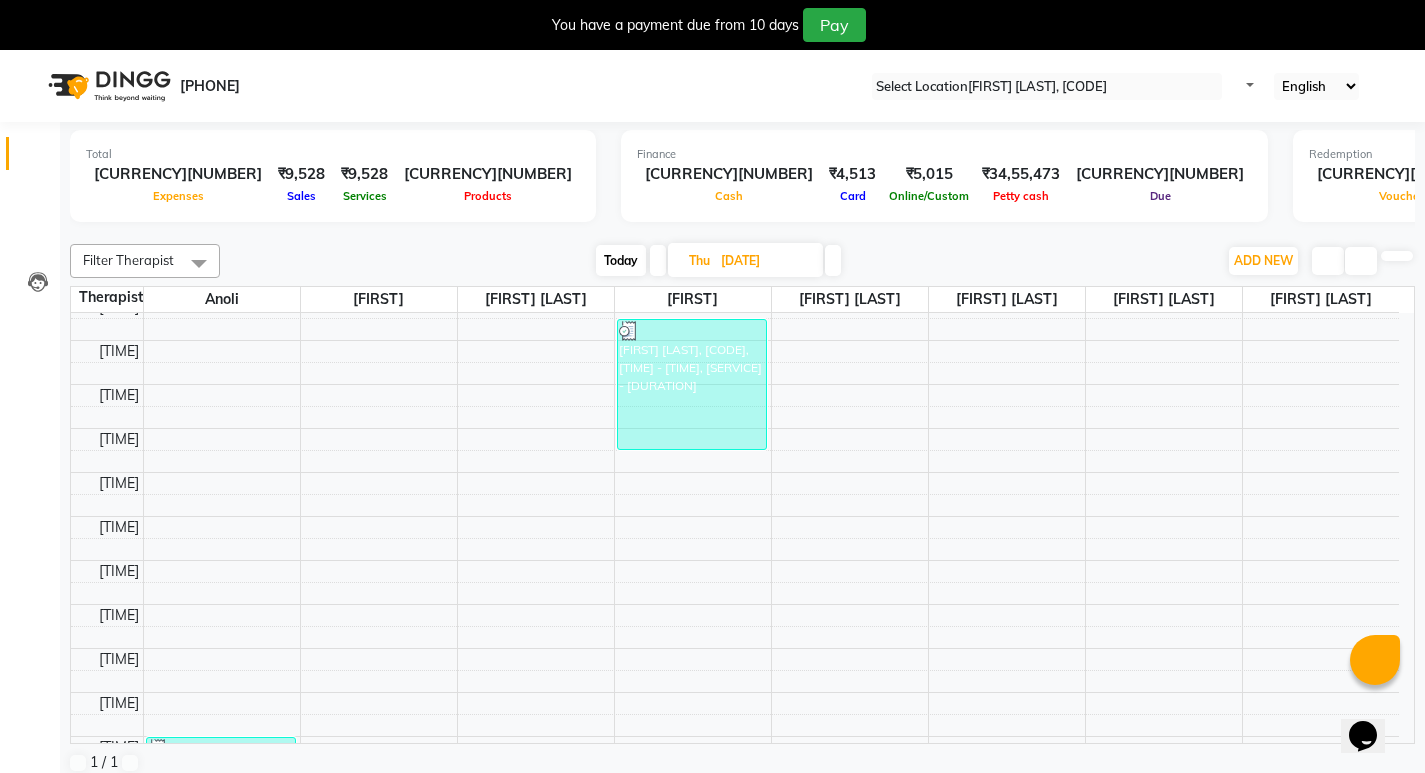 click at bounding box center (833, 260) 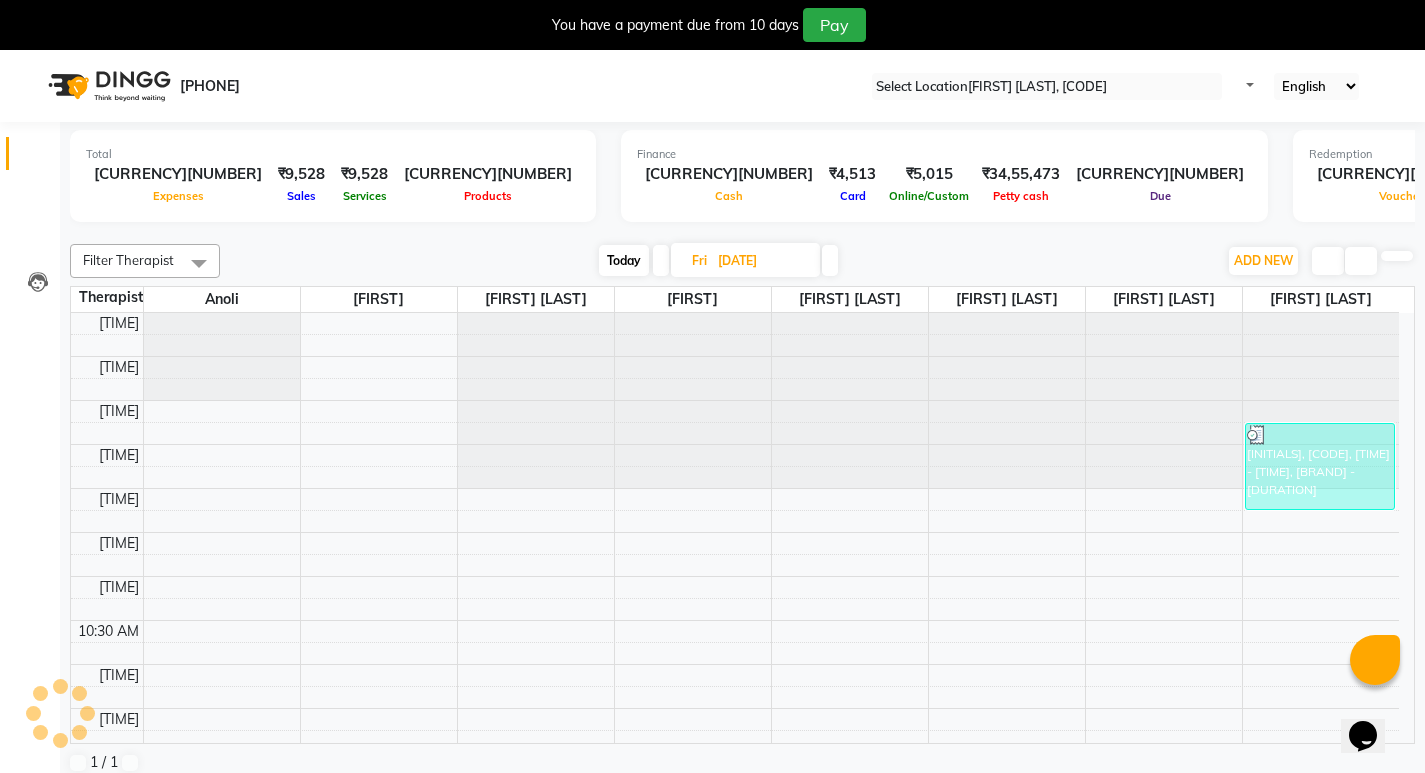 scroll, scrollTop: 617, scrollLeft: 0, axis: vertical 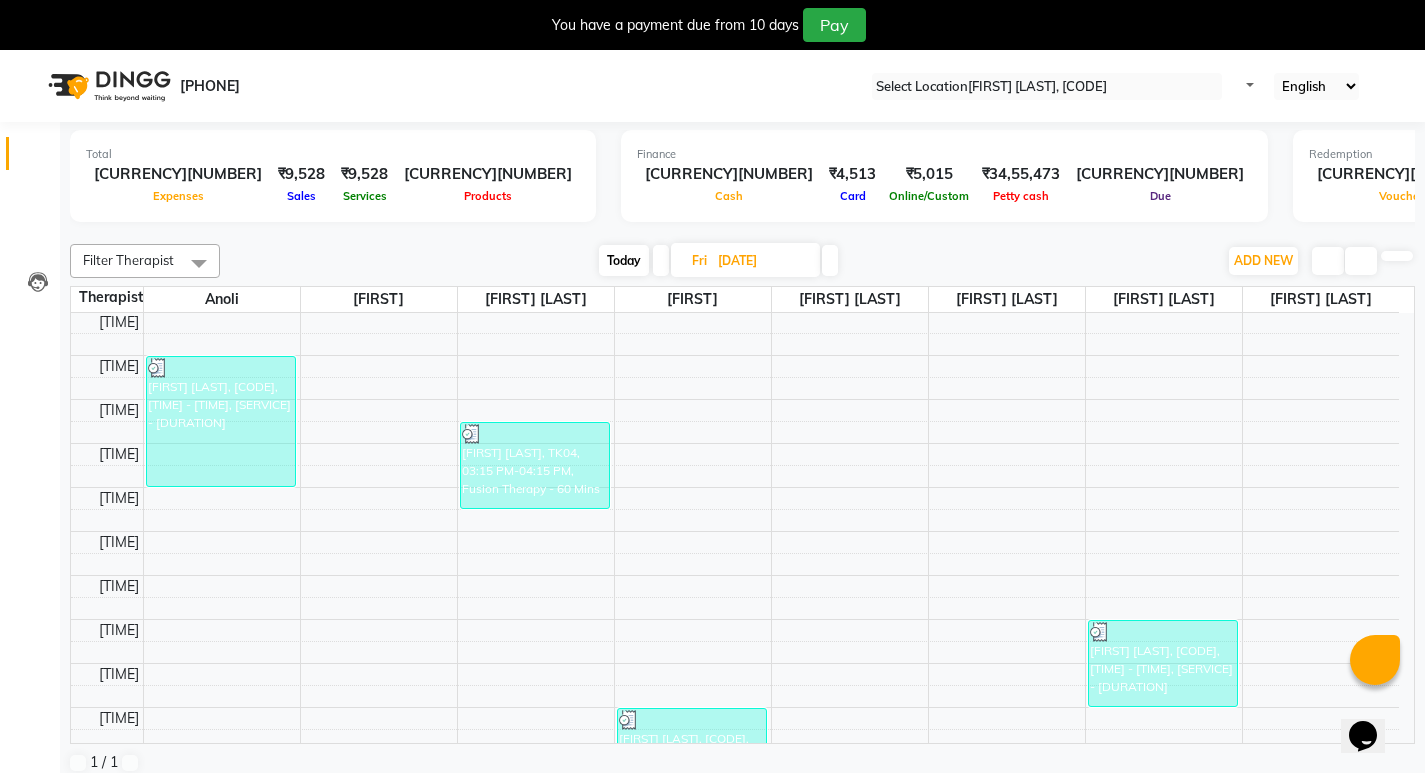 click at bounding box center [830, 260] 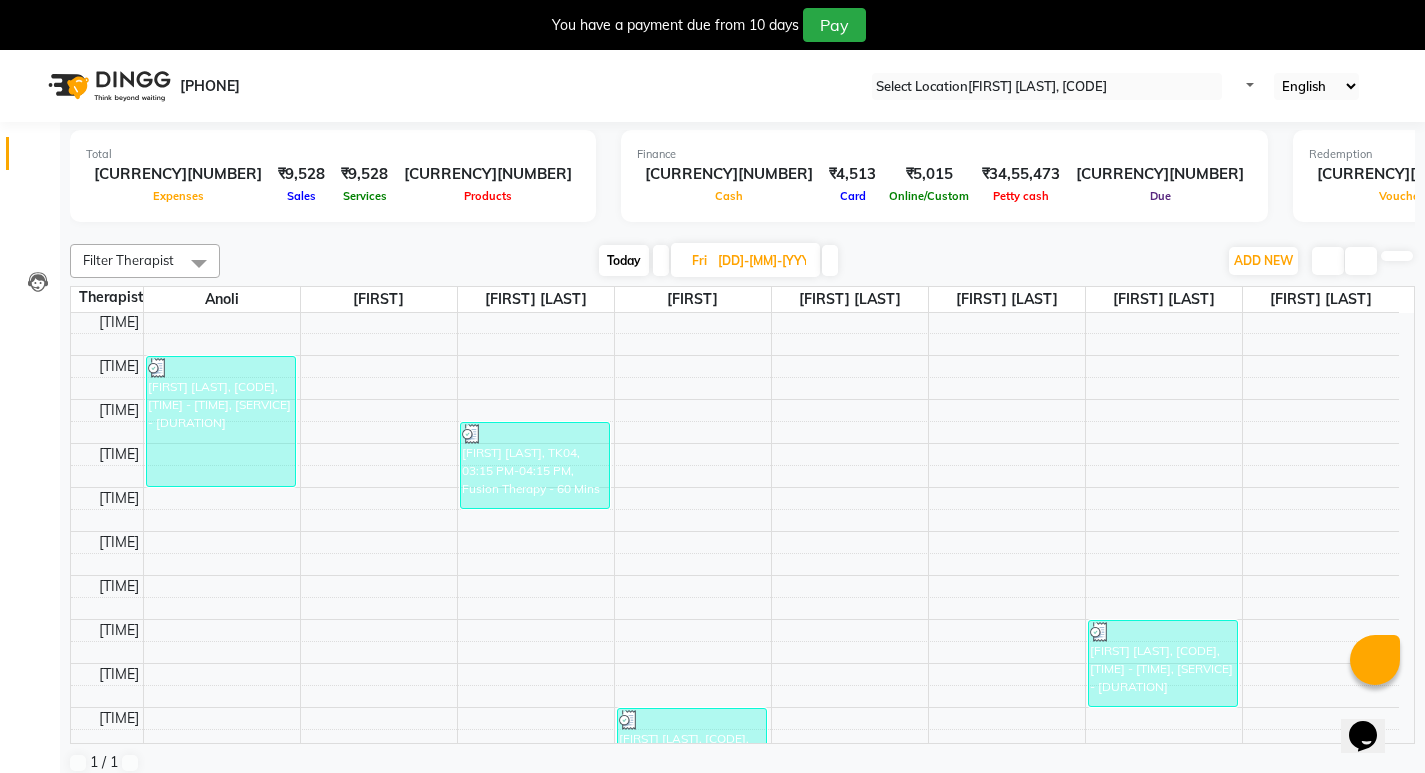 scroll, scrollTop: 0, scrollLeft: 0, axis: both 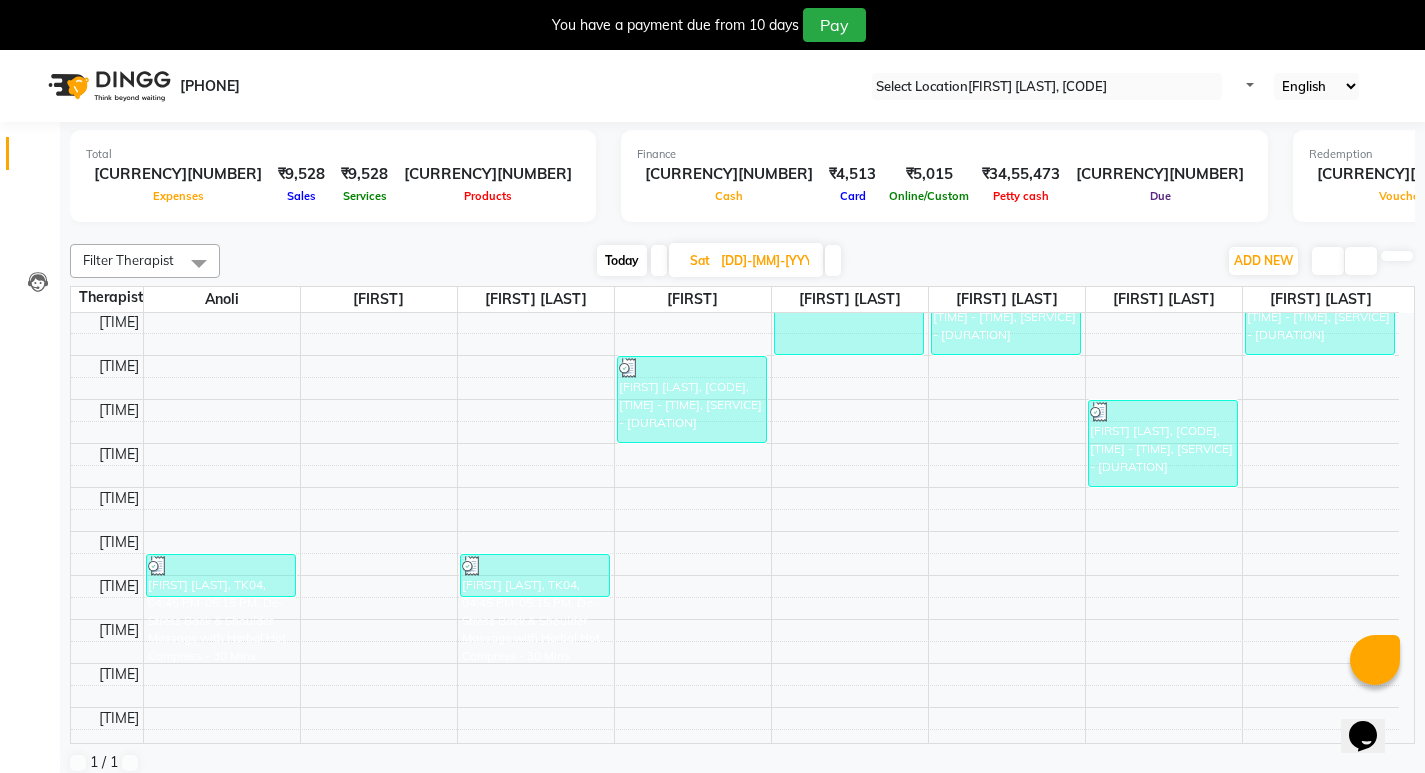 click at bounding box center (833, 260) 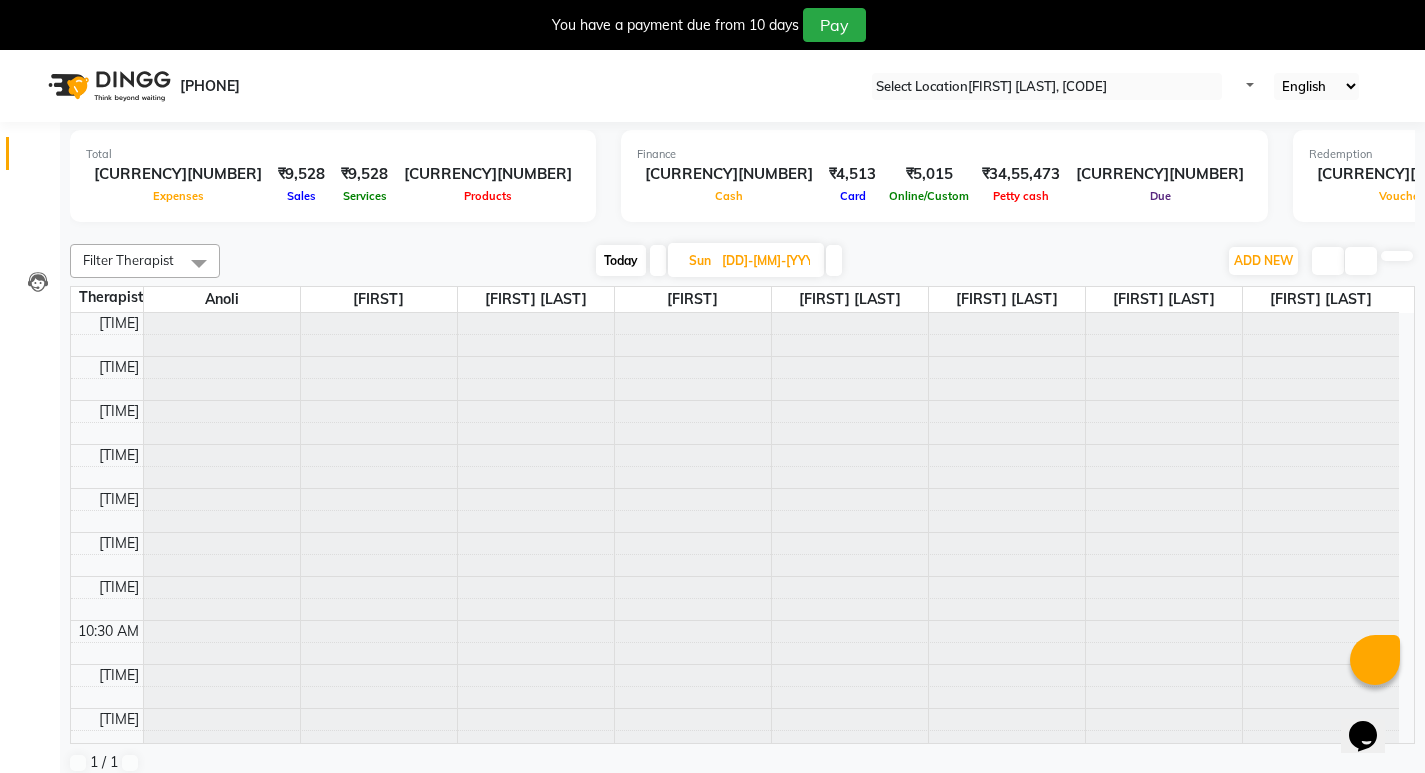 scroll, scrollTop: 617, scrollLeft: 0, axis: vertical 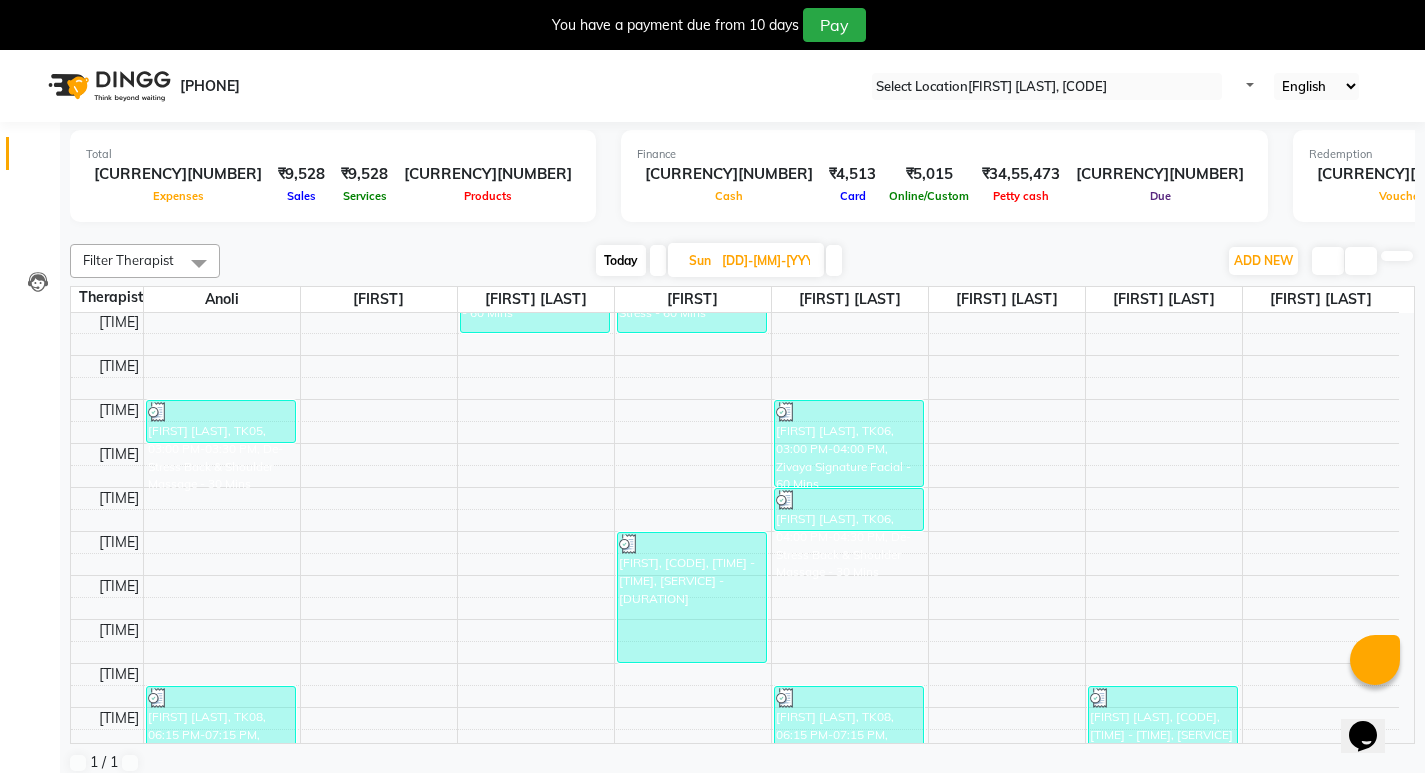 click at bounding box center [834, 260] 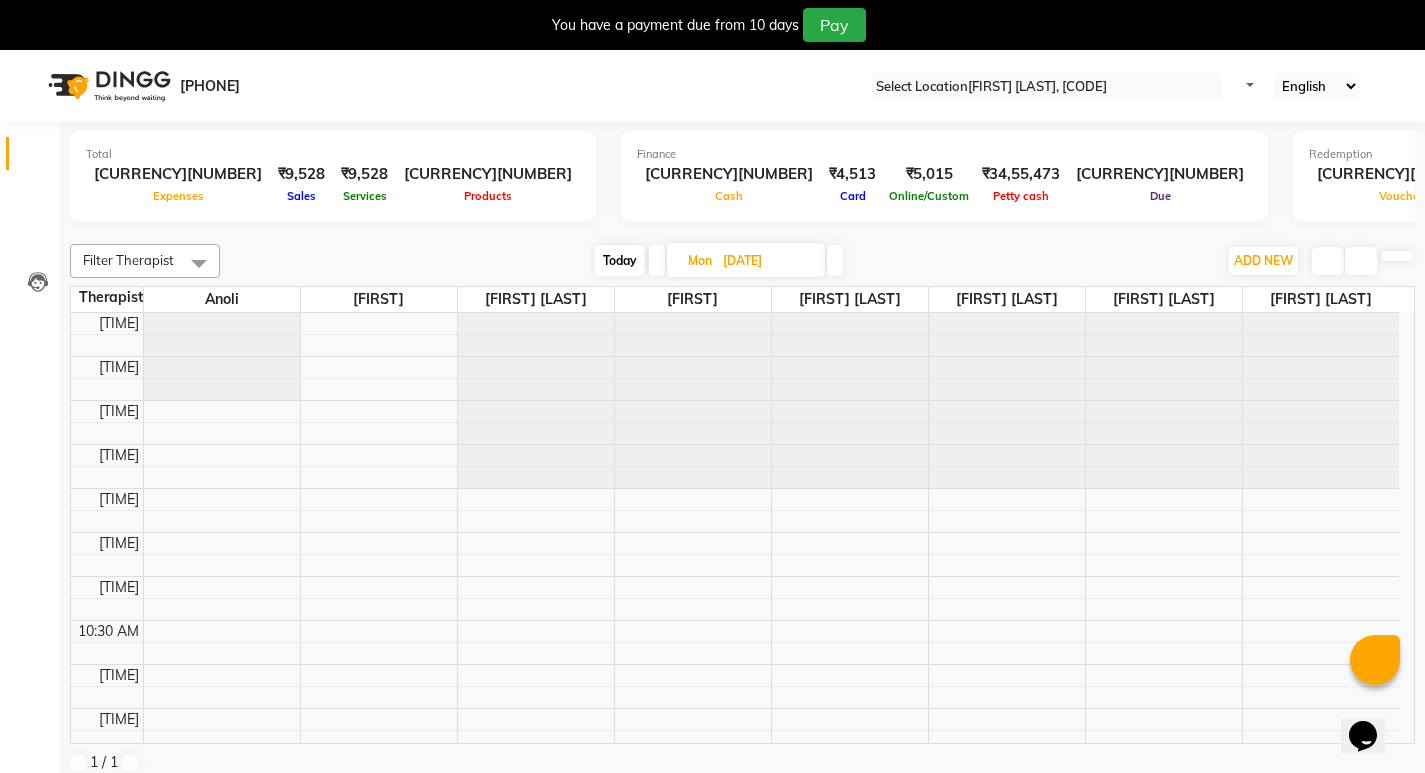 scroll, scrollTop: 617, scrollLeft: 0, axis: vertical 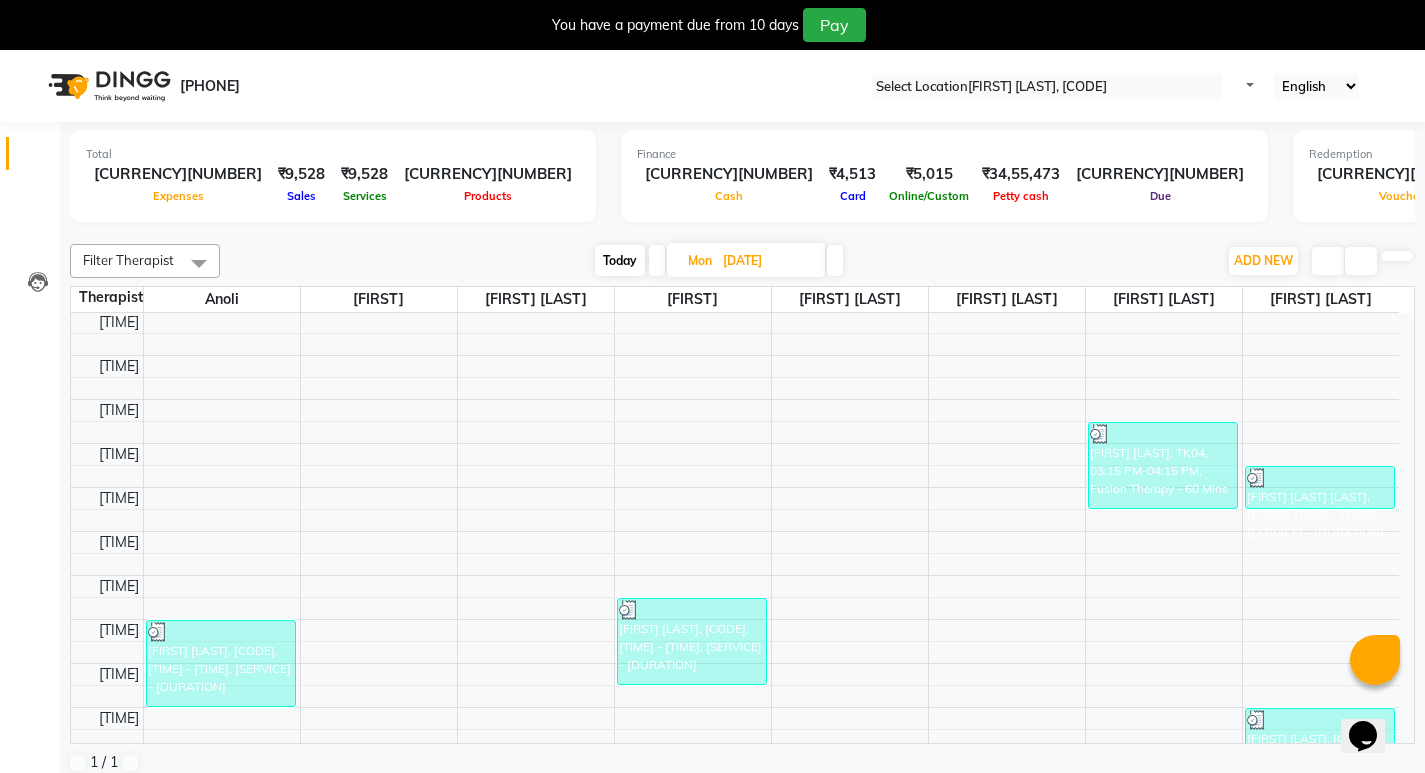click at bounding box center [835, 260] 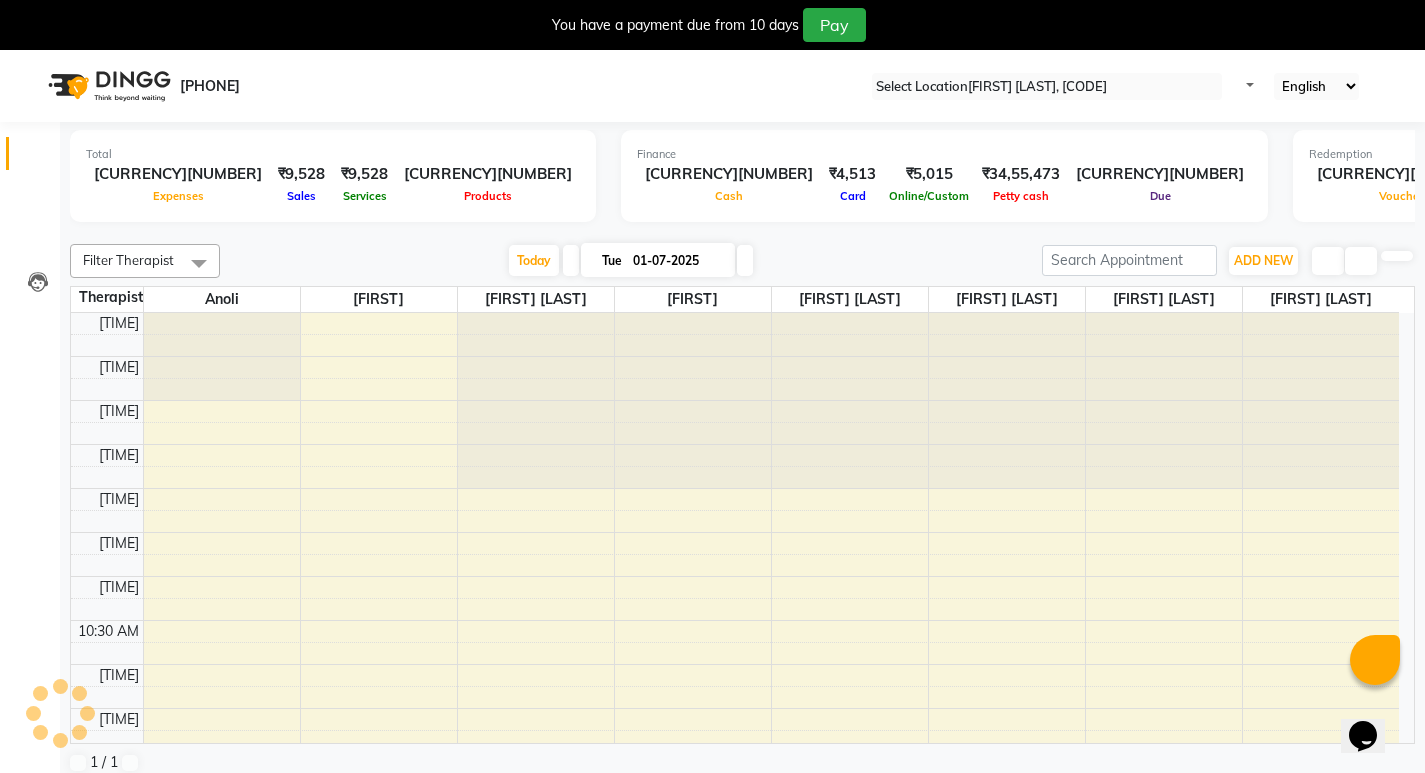 scroll, scrollTop: 617, scrollLeft: 0, axis: vertical 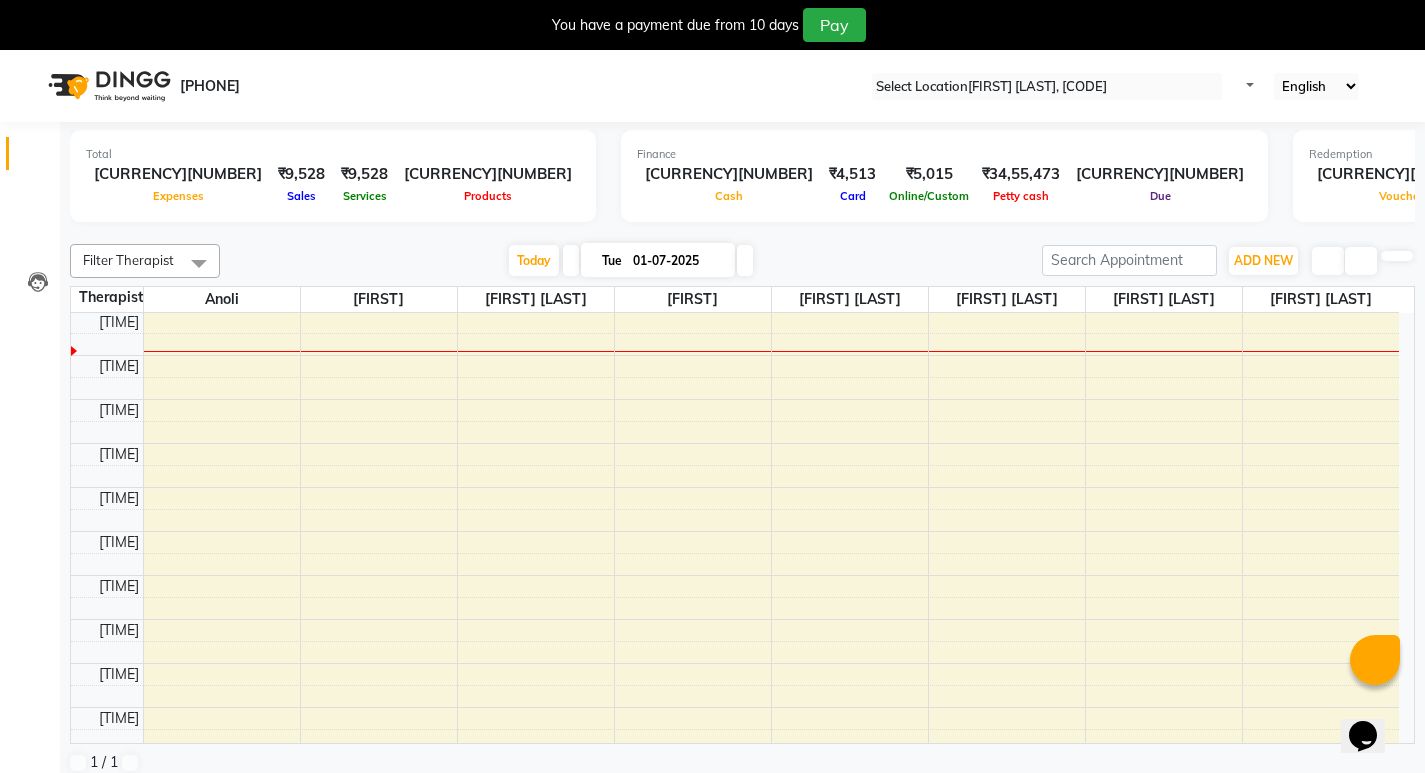 click on "01-07-2025" at bounding box center (677, 261) 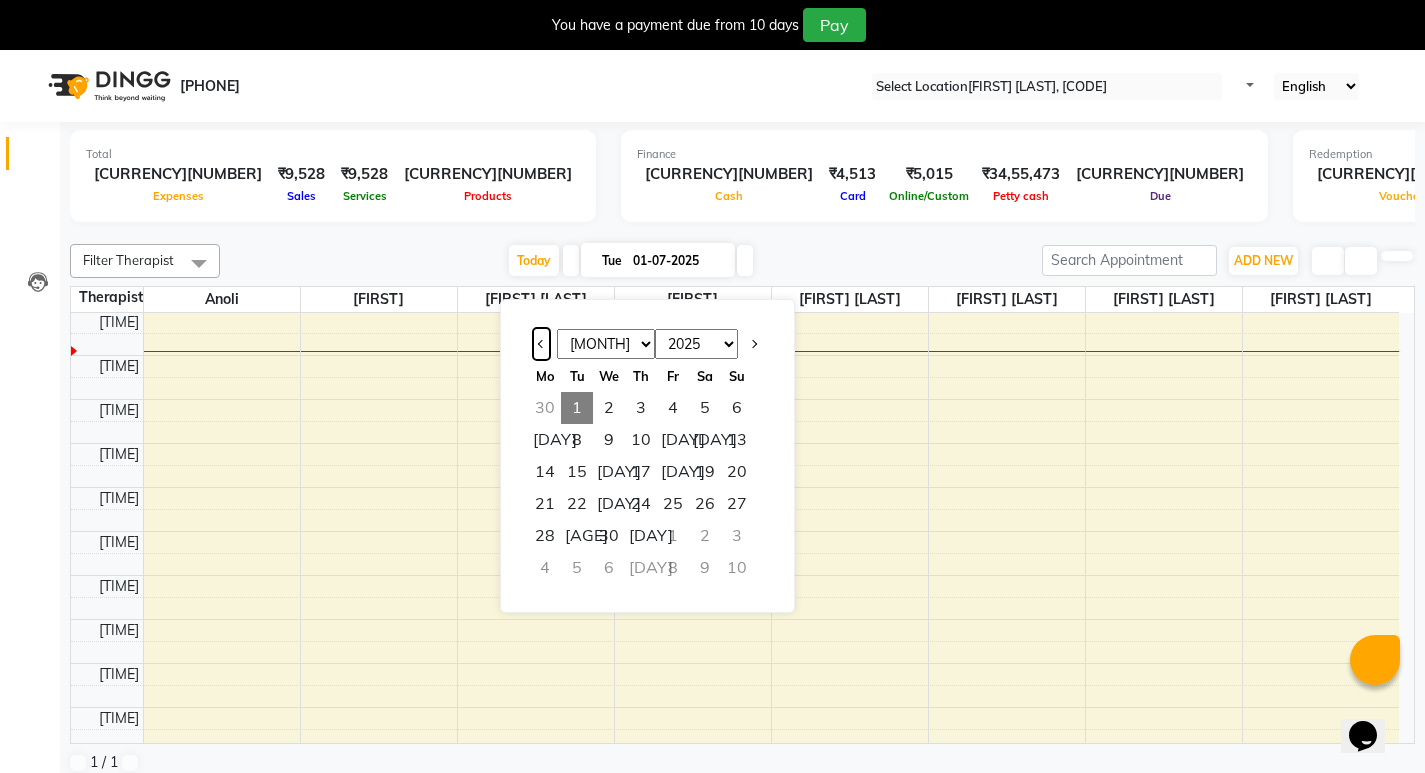 click at bounding box center (541, 344) 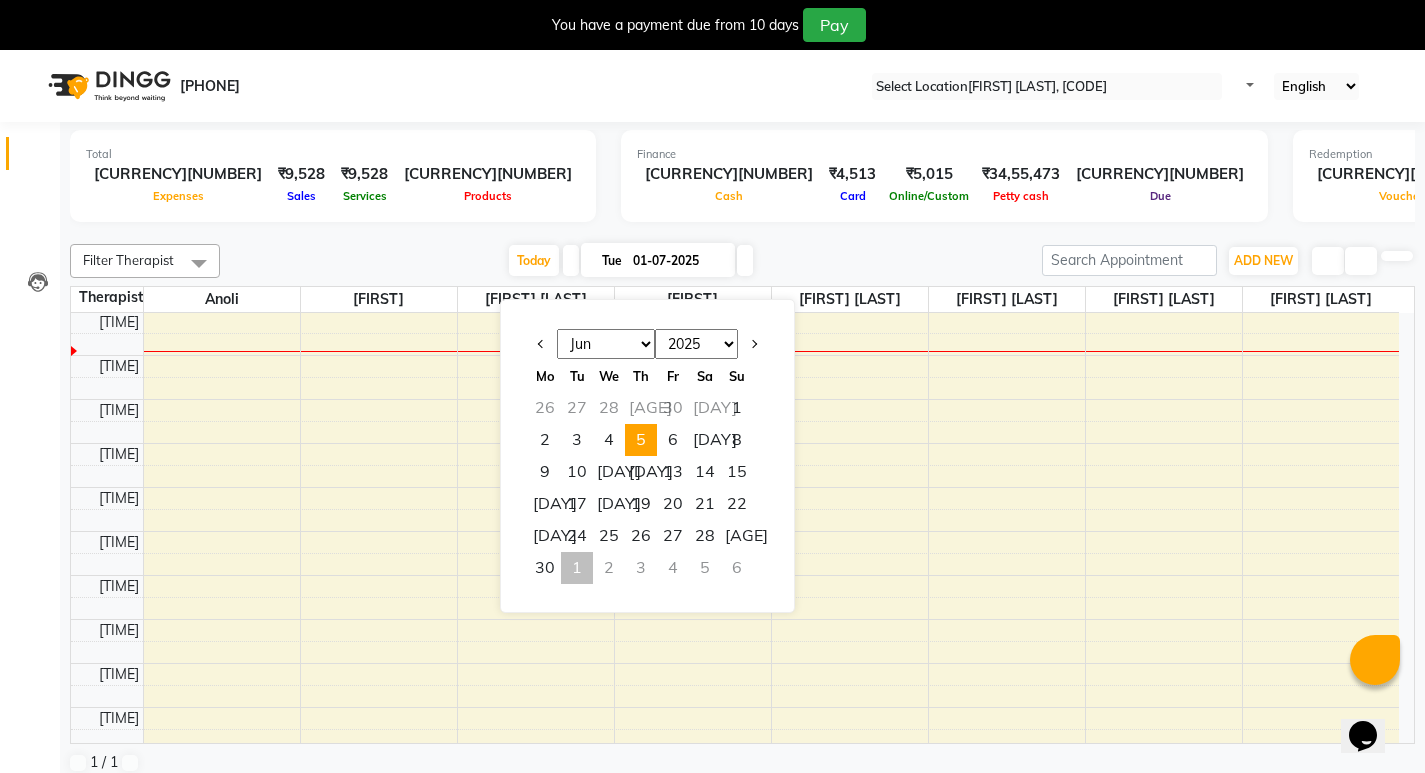 click on "5" at bounding box center [641, 440] 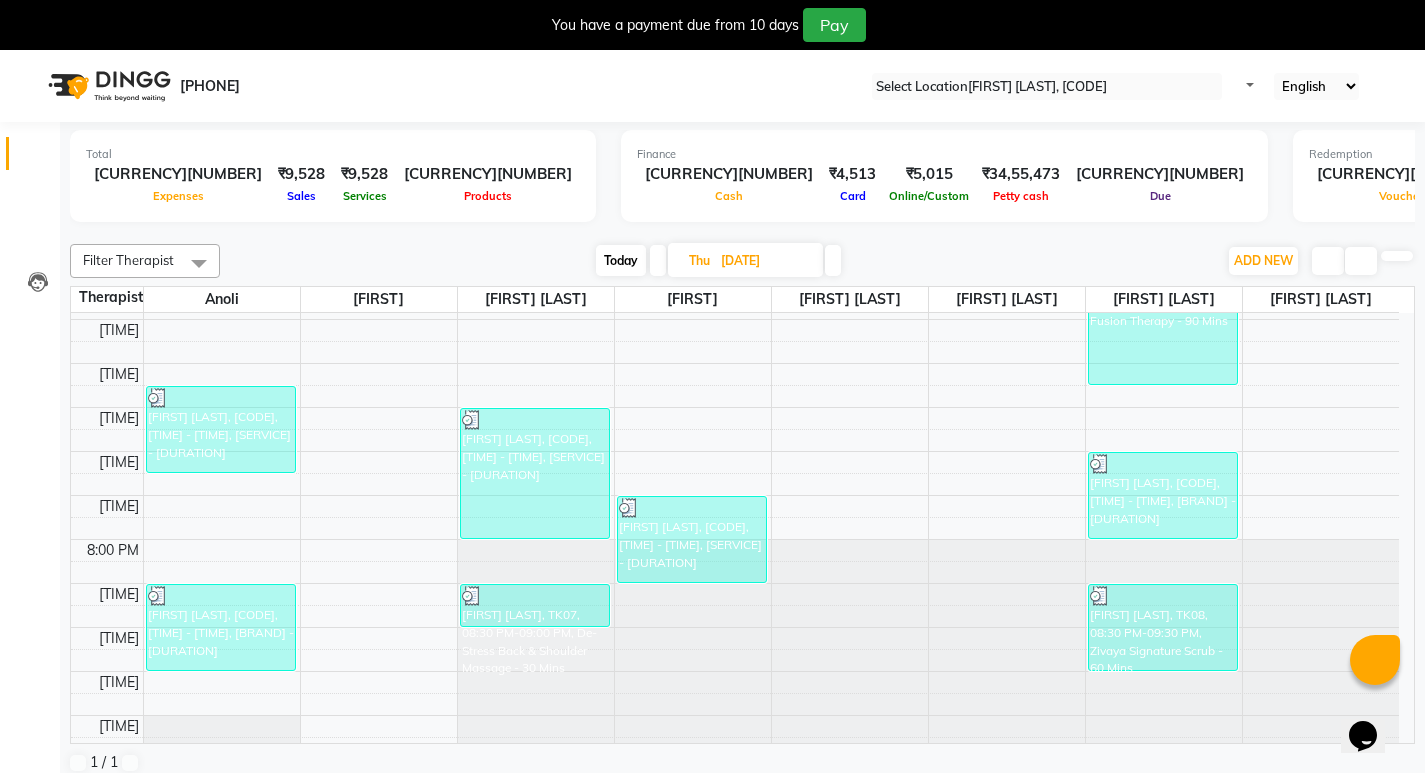 scroll, scrollTop: 1086, scrollLeft: 0, axis: vertical 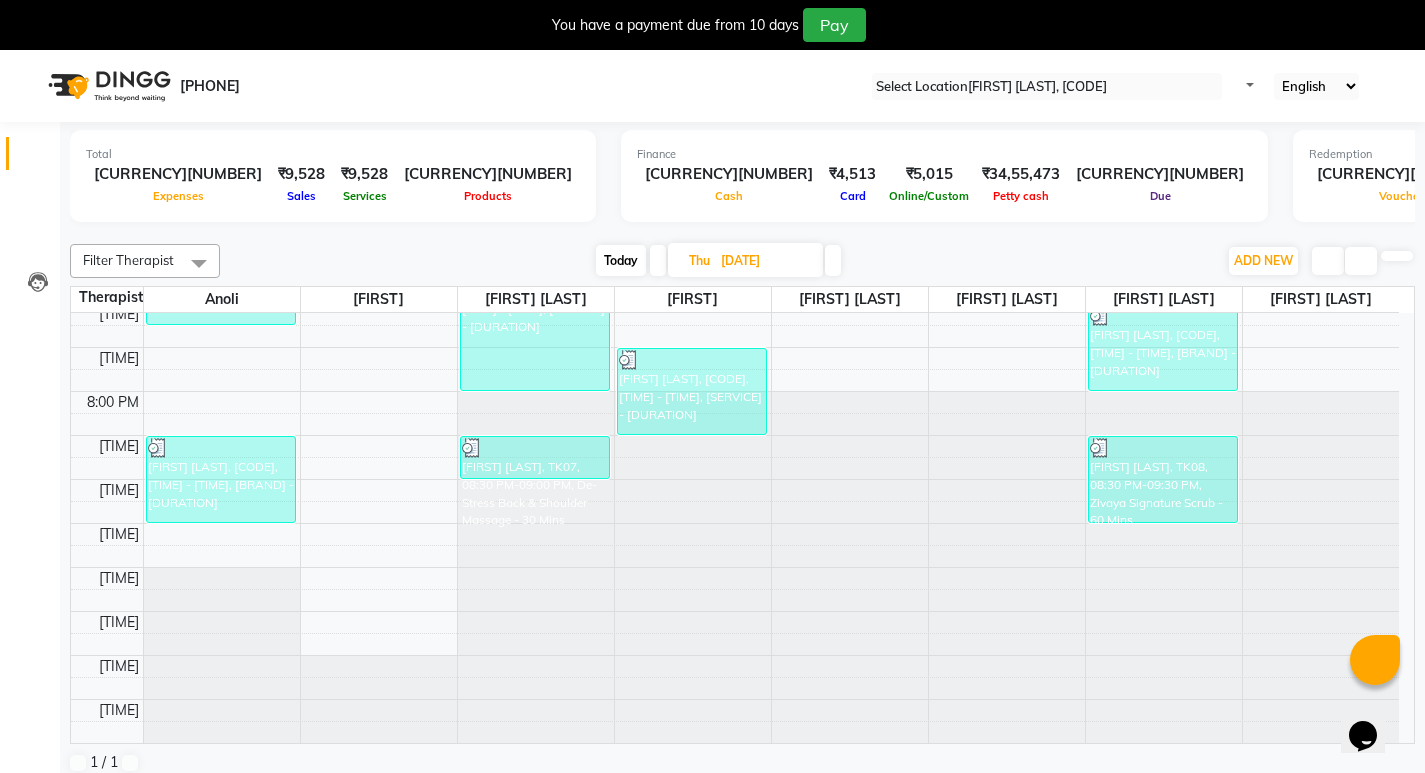 click at bounding box center [833, 260] 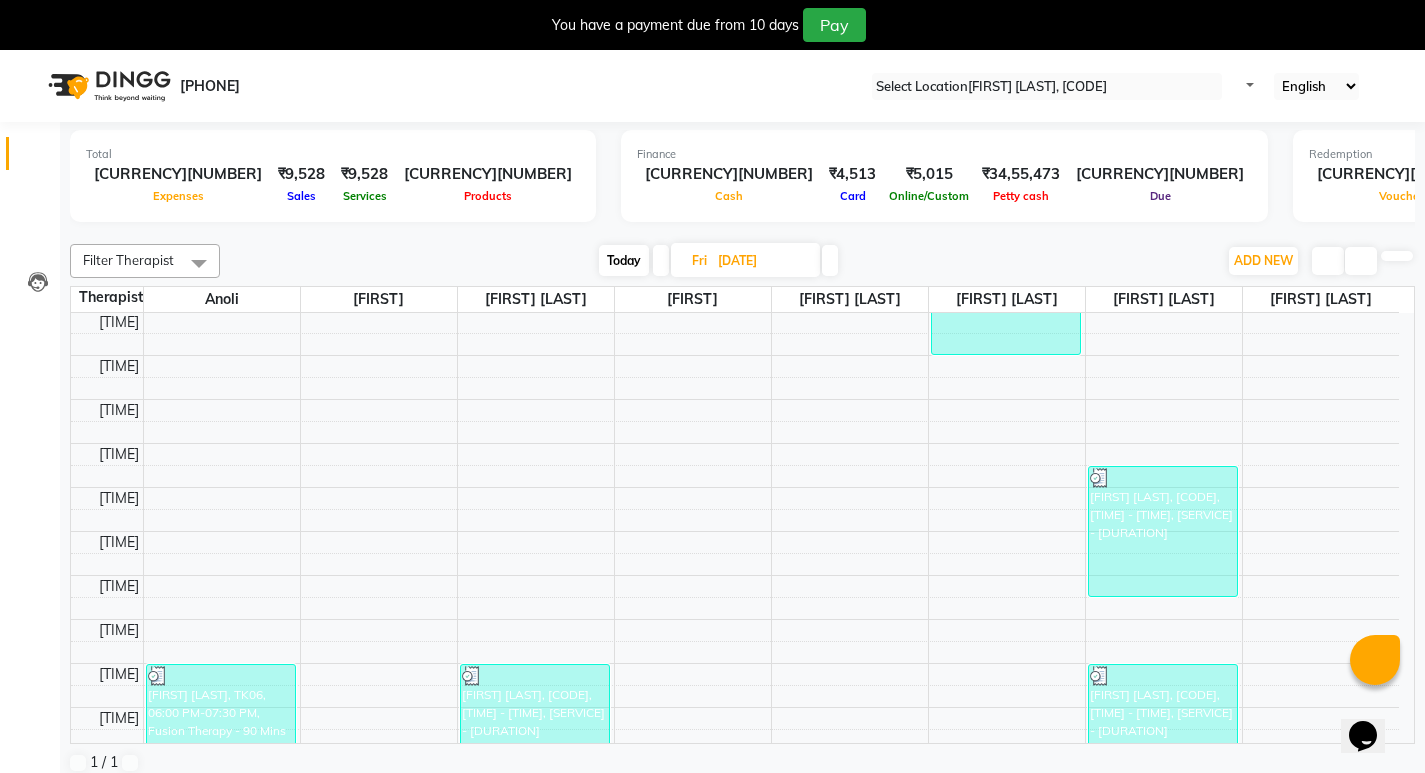 scroll, scrollTop: 1086, scrollLeft: 0, axis: vertical 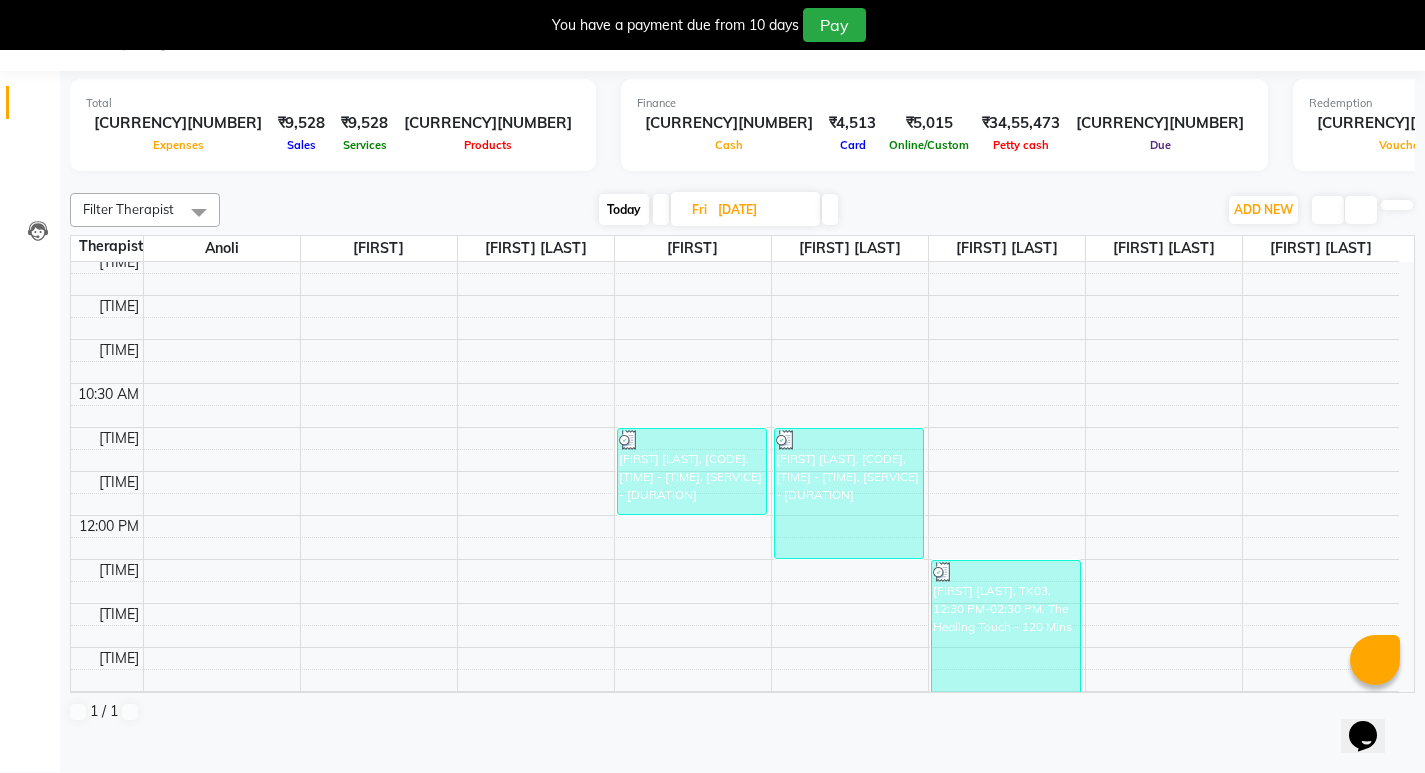 click at bounding box center (830, 209) 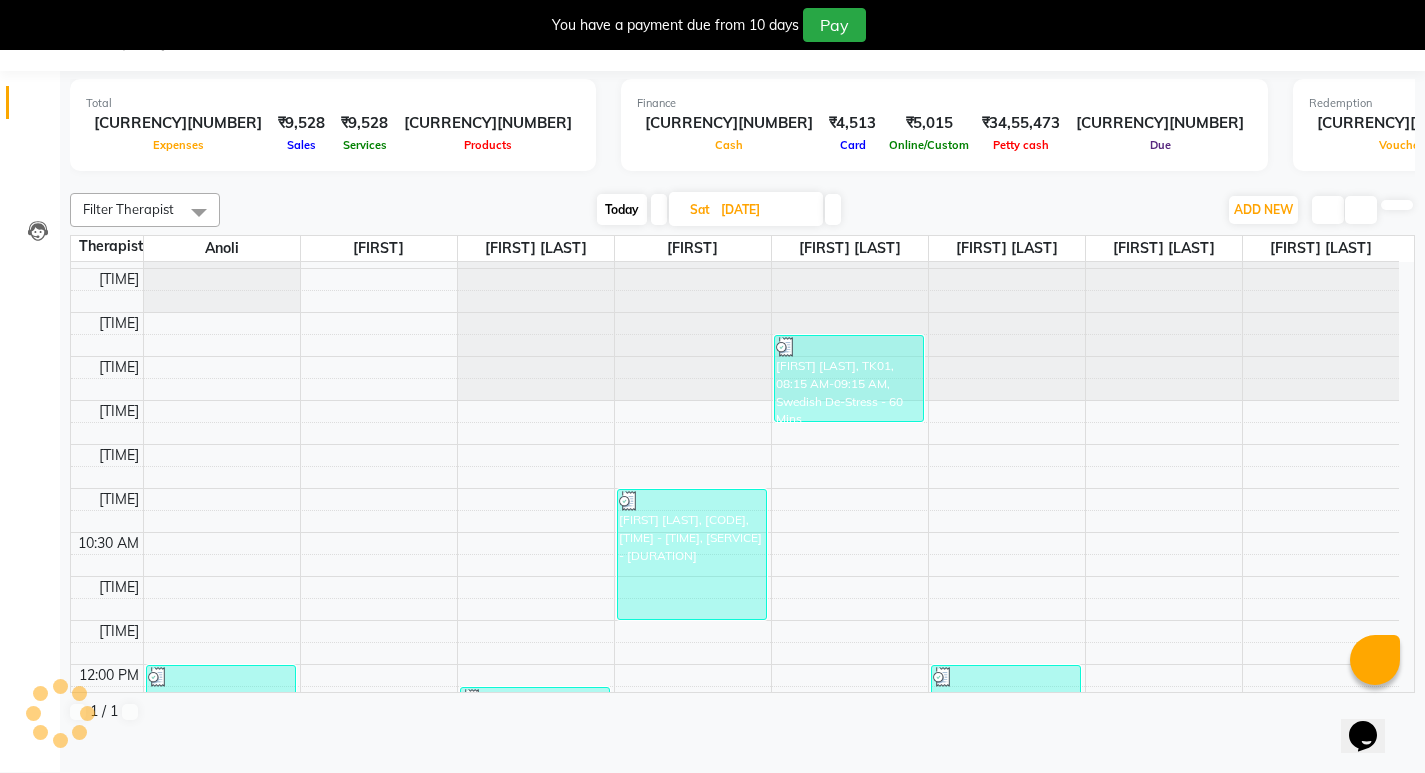scroll, scrollTop: 0, scrollLeft: 0, axis: both 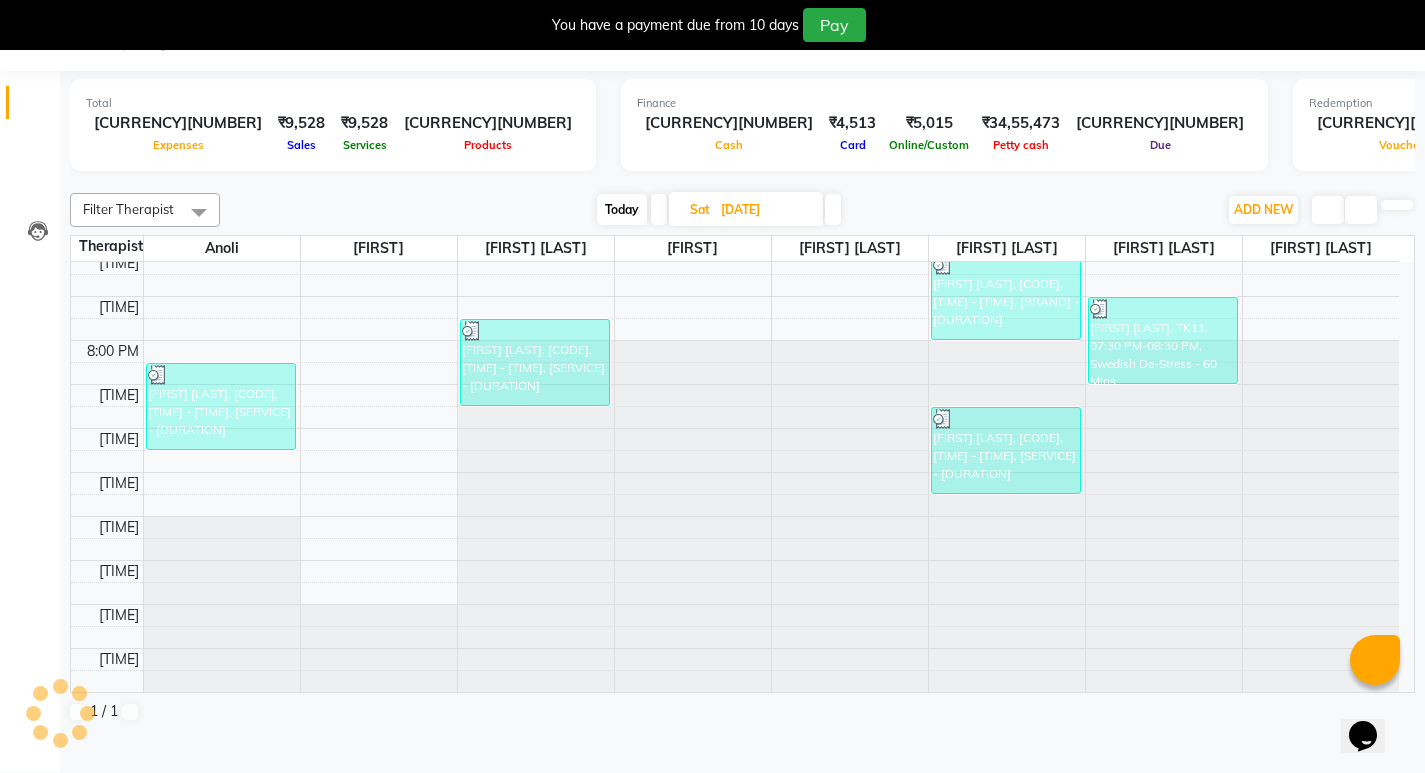 click at bounding box center (833, 209) 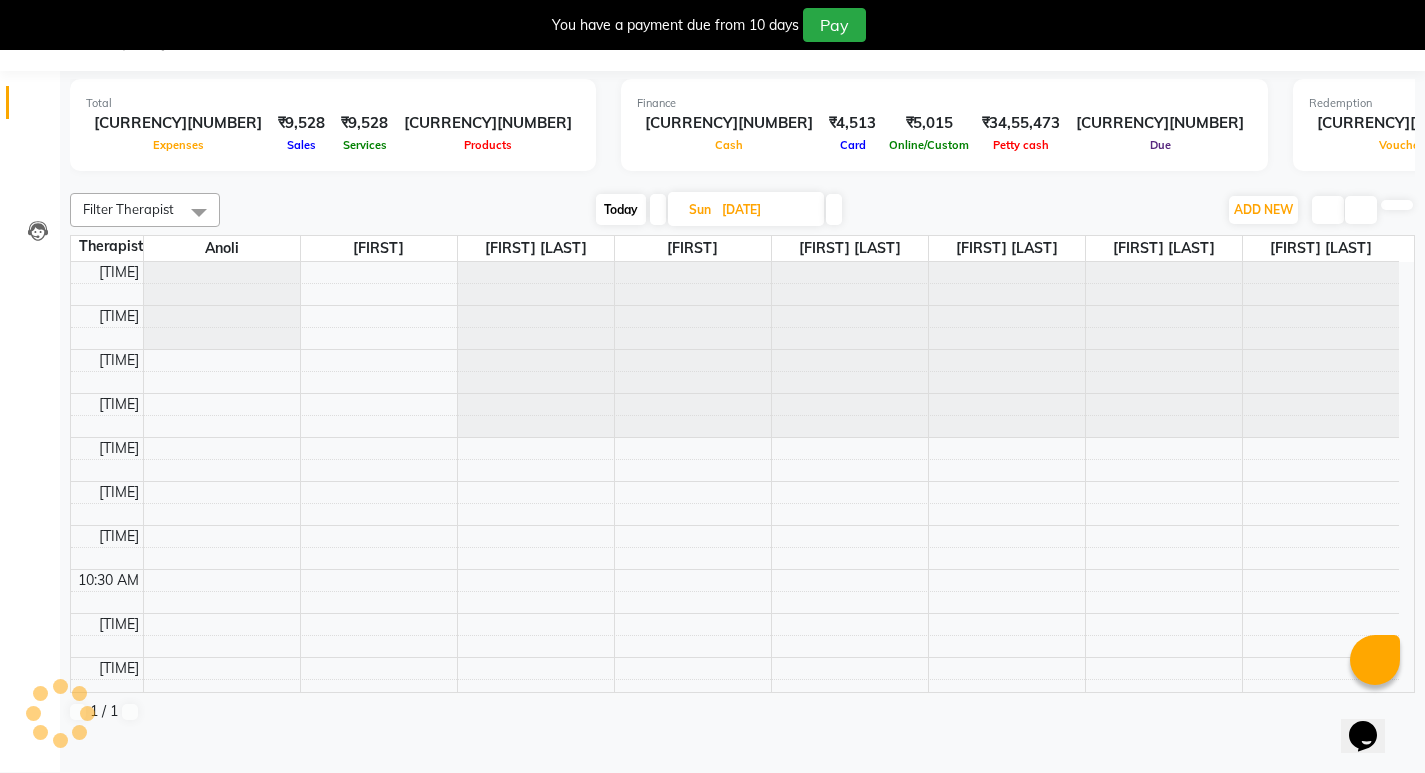 scroll, scrollTop: 617, scrollLeft: 0, axis: vertical 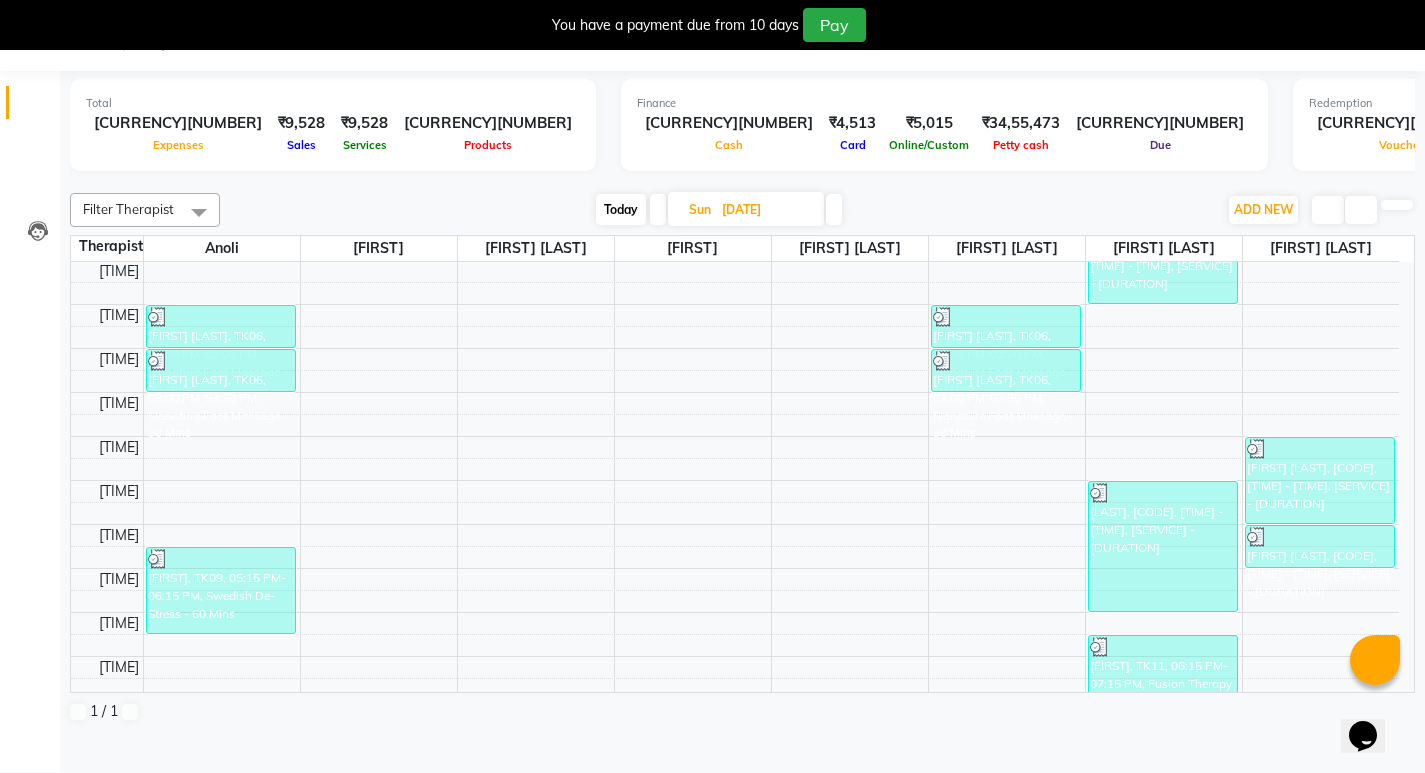 click at bounding box center [834, 209] 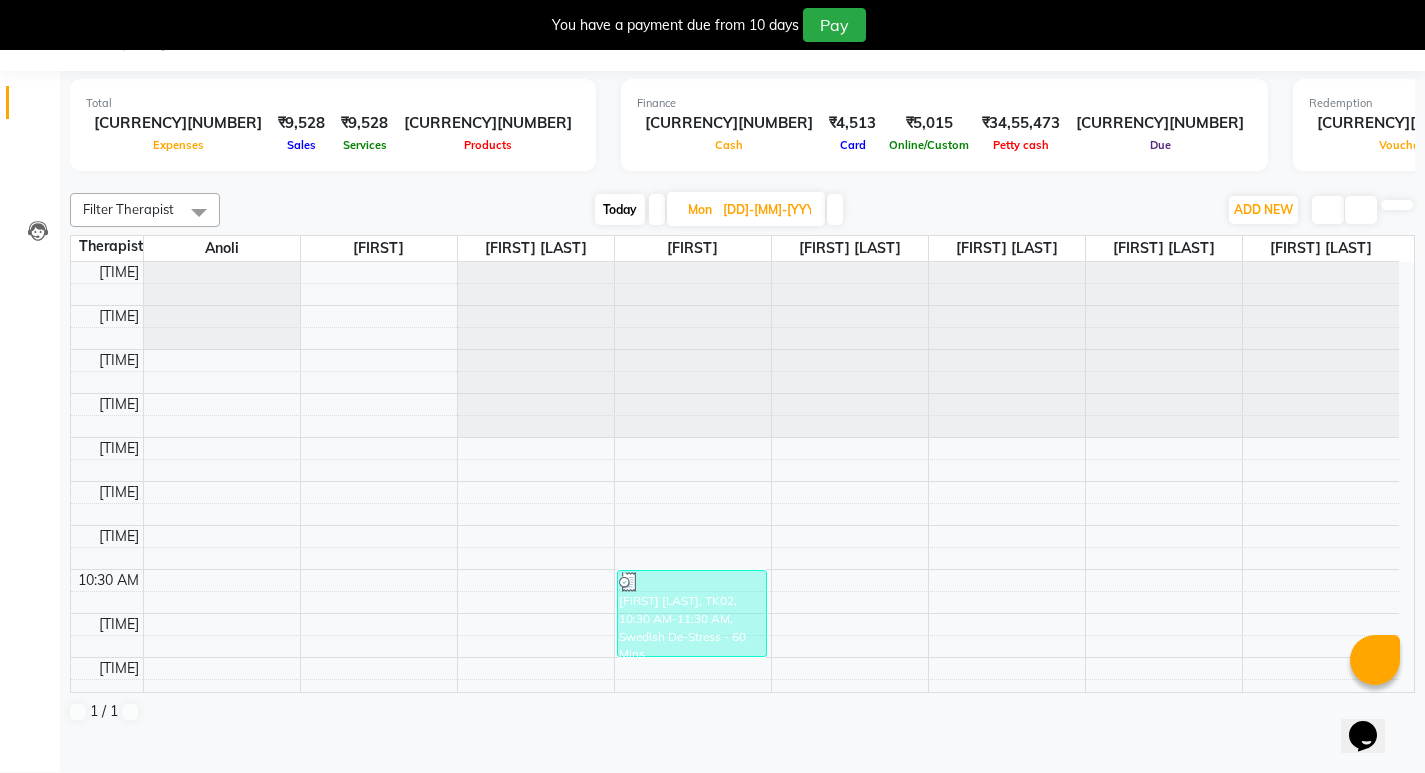 scroll, scrollTop: 500, scrollLeft: 0, axis: vertical 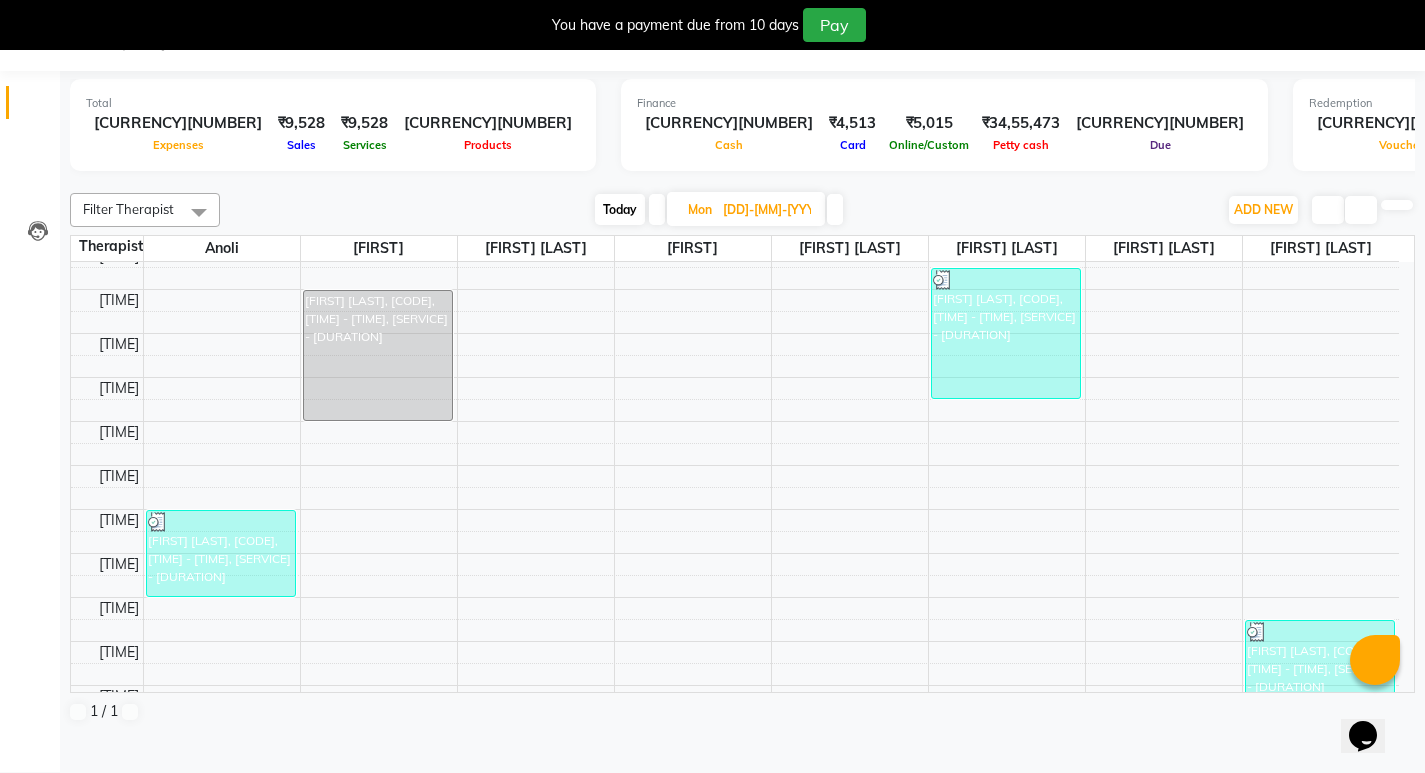 click at bounding box center [657, 209] 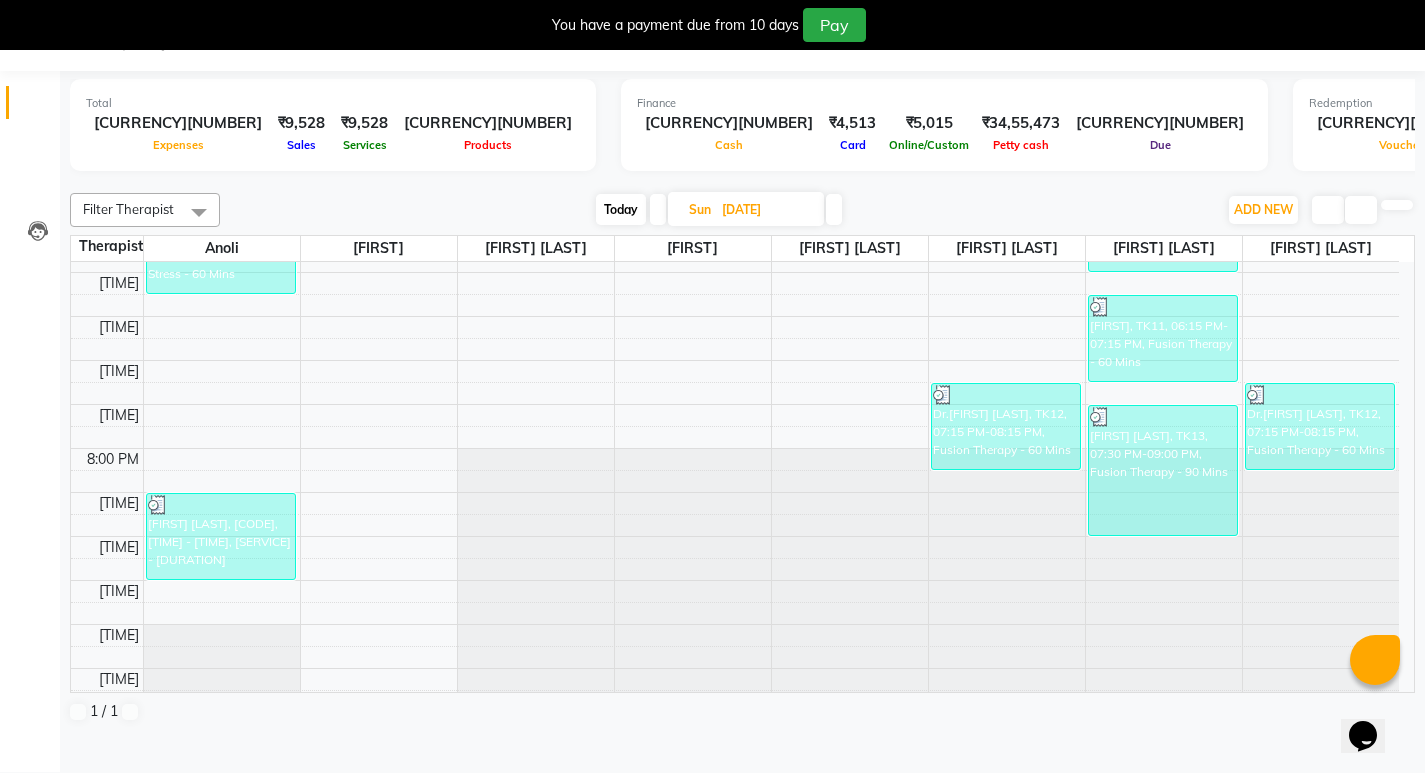 scroll, scrollTop: 1086, scrollLeft: 0, axis: vertical 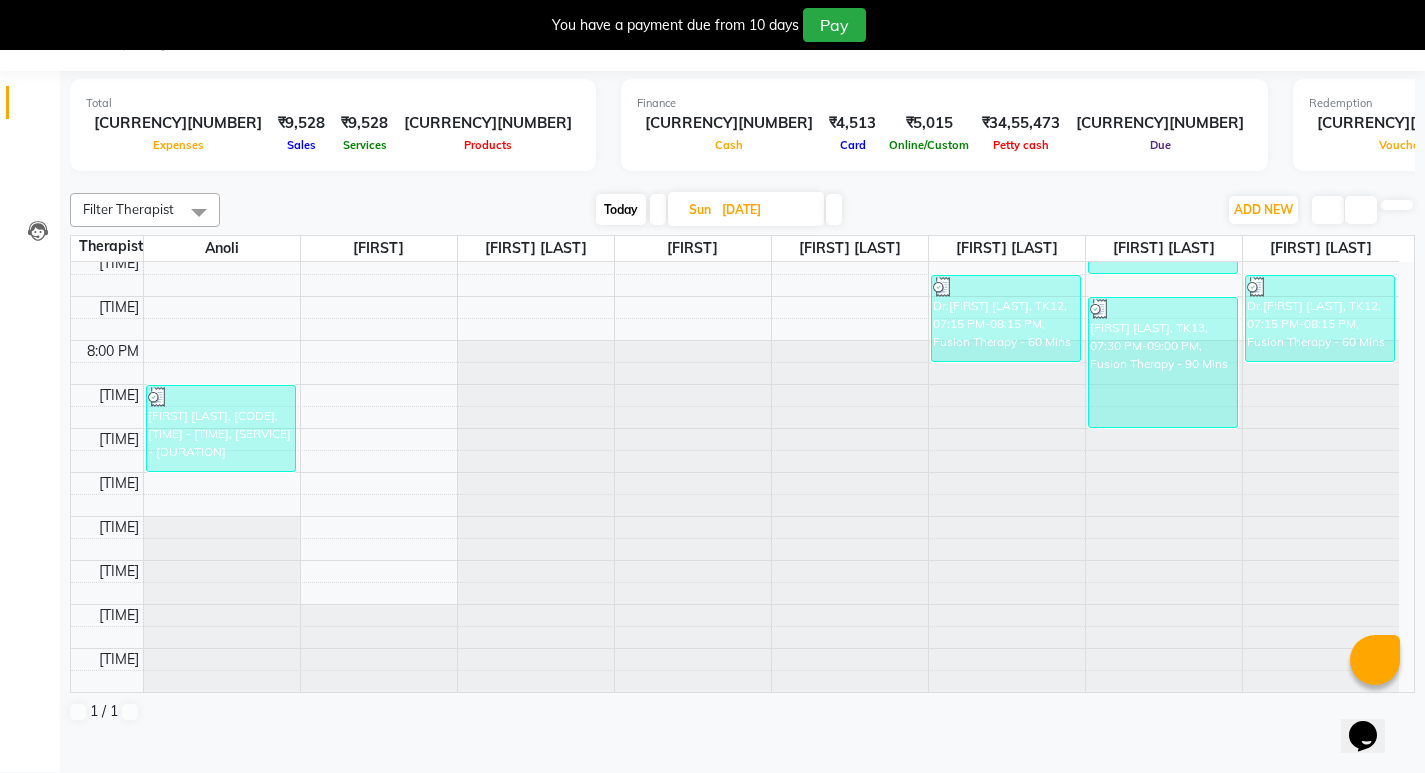 click at bounding box center [834, 209] 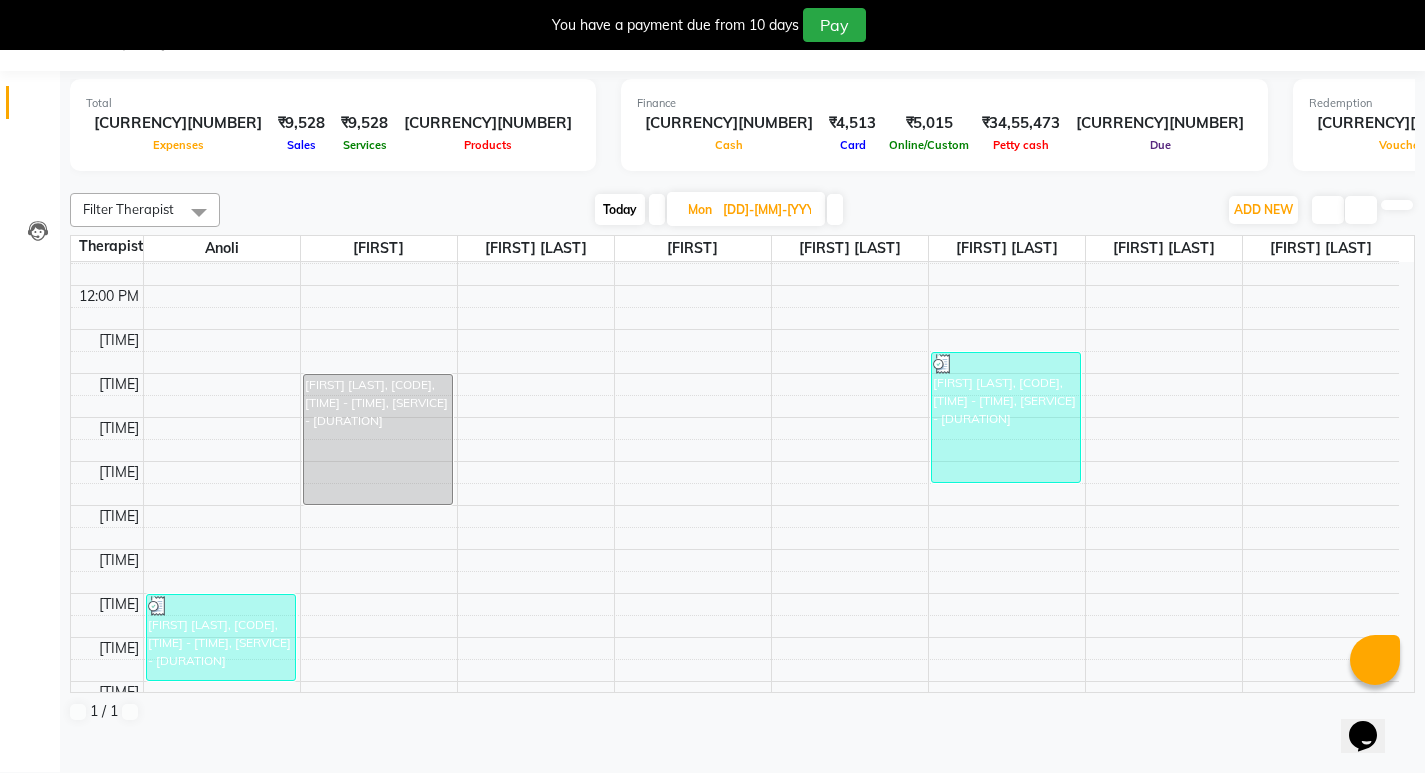 scroll, scrollTop: 17, scrollLeft: 0, axis: vertical 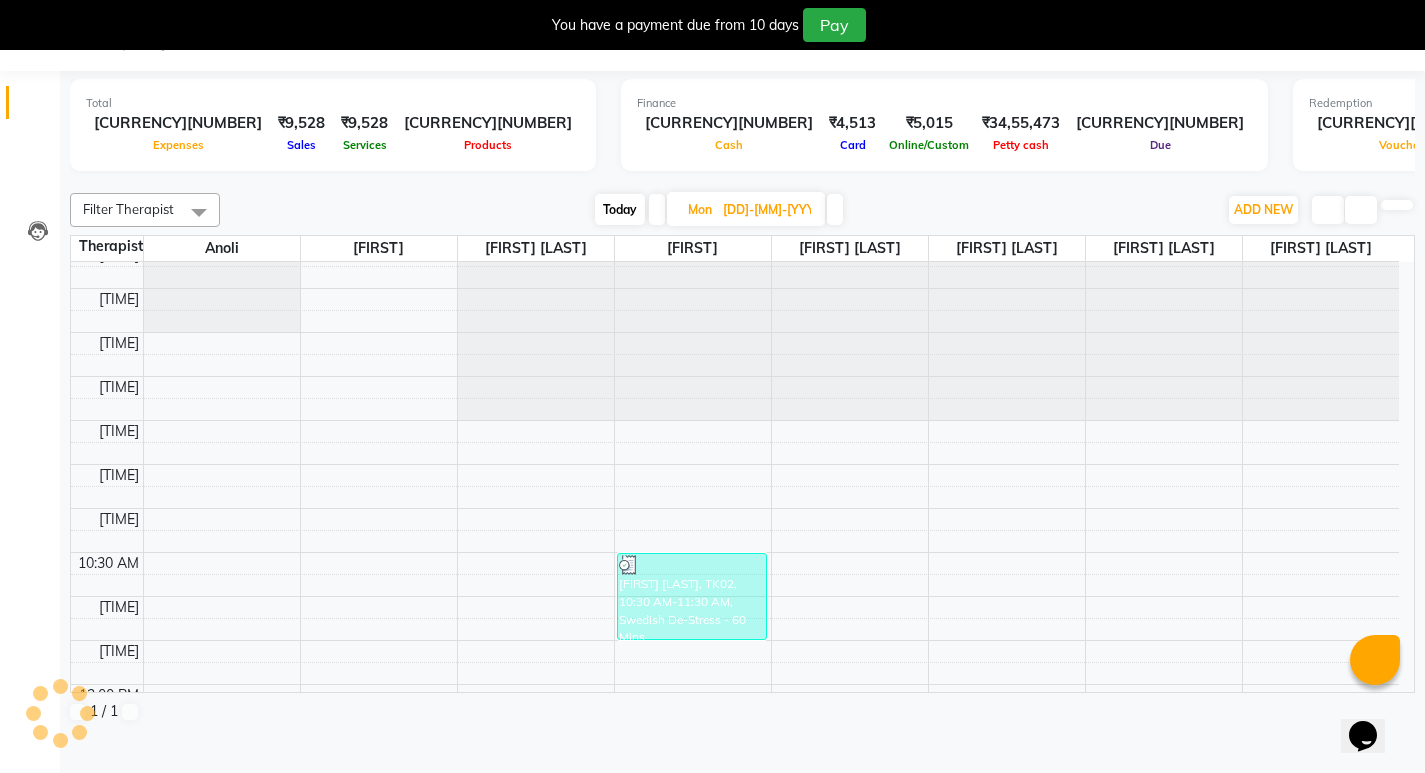 click at bounding box center [835, 209] 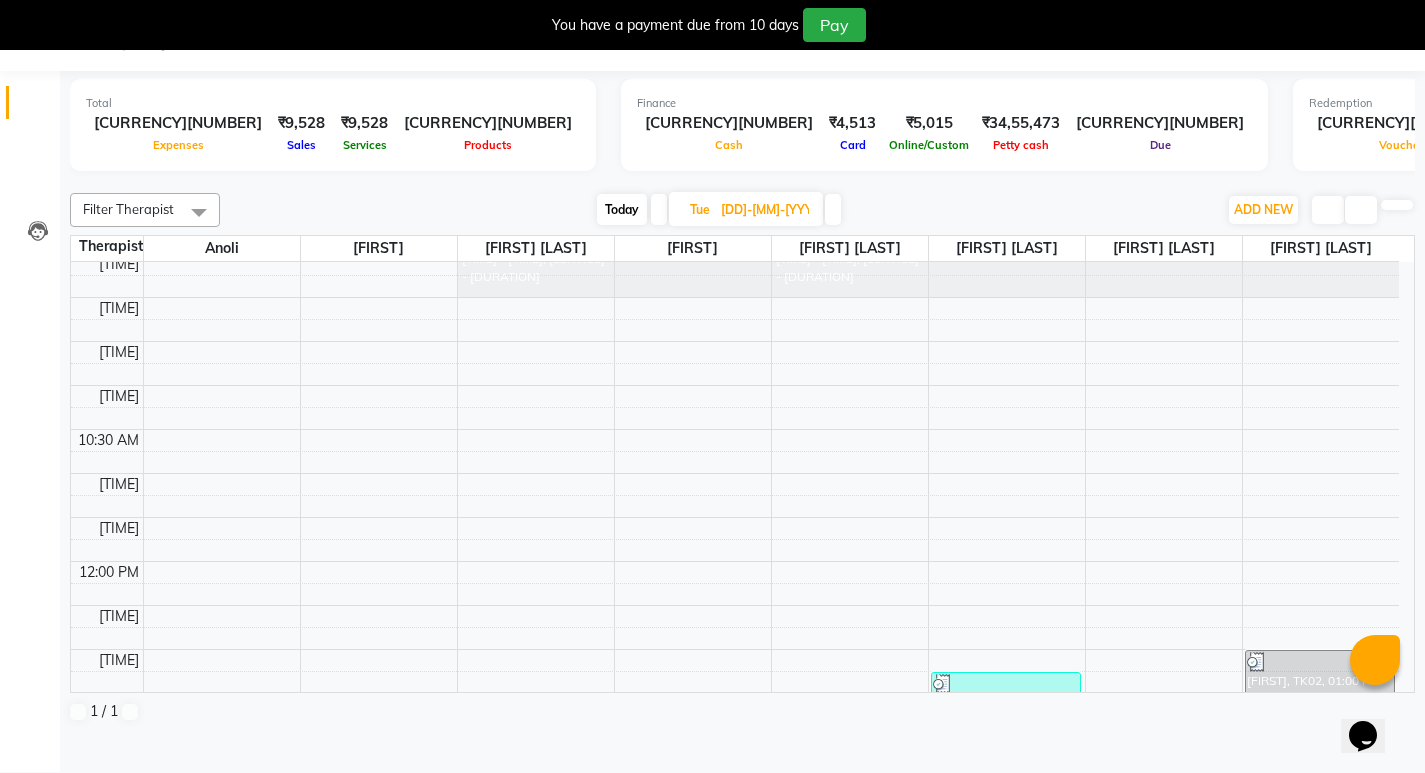 scroll, scrollTop: 0, scrollLeft: 0, axis: both 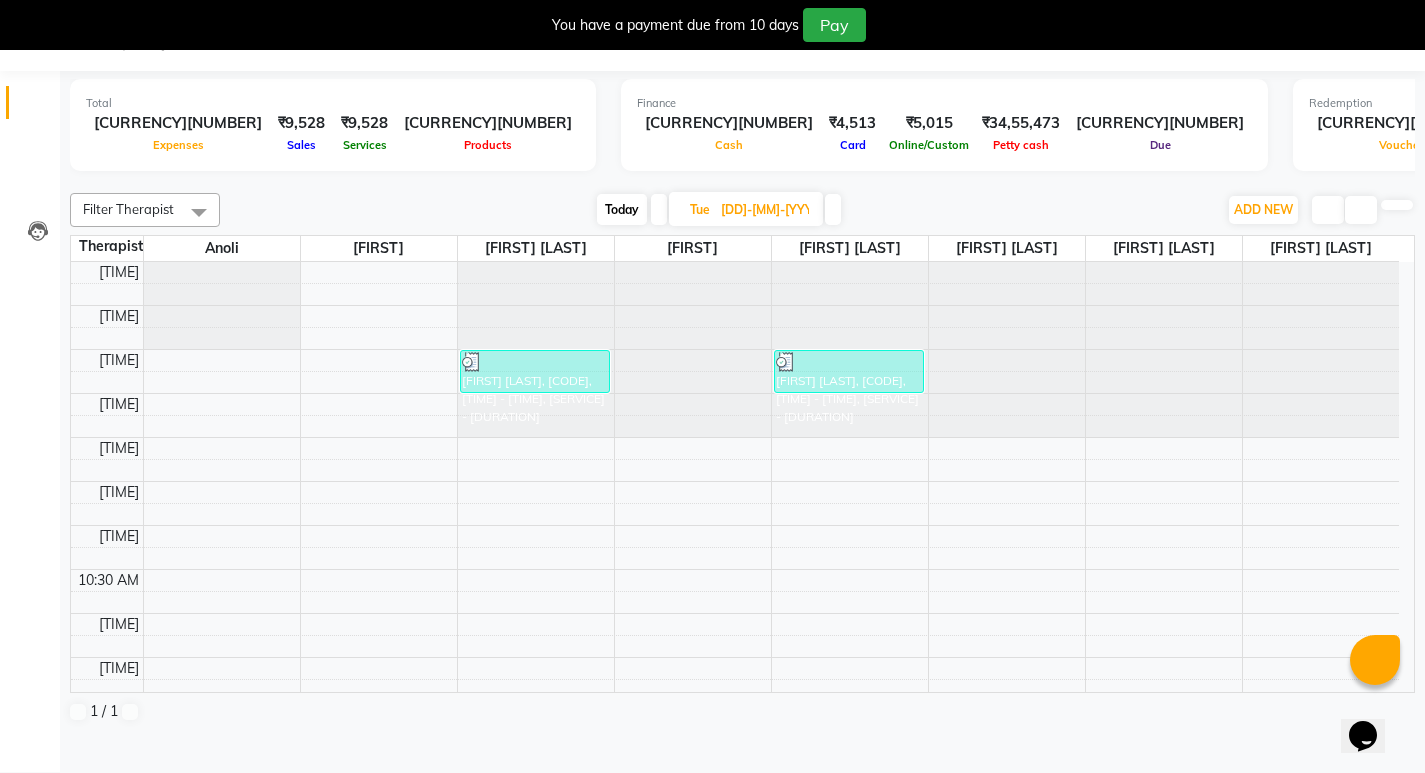 click at bounding box center [833, 209] 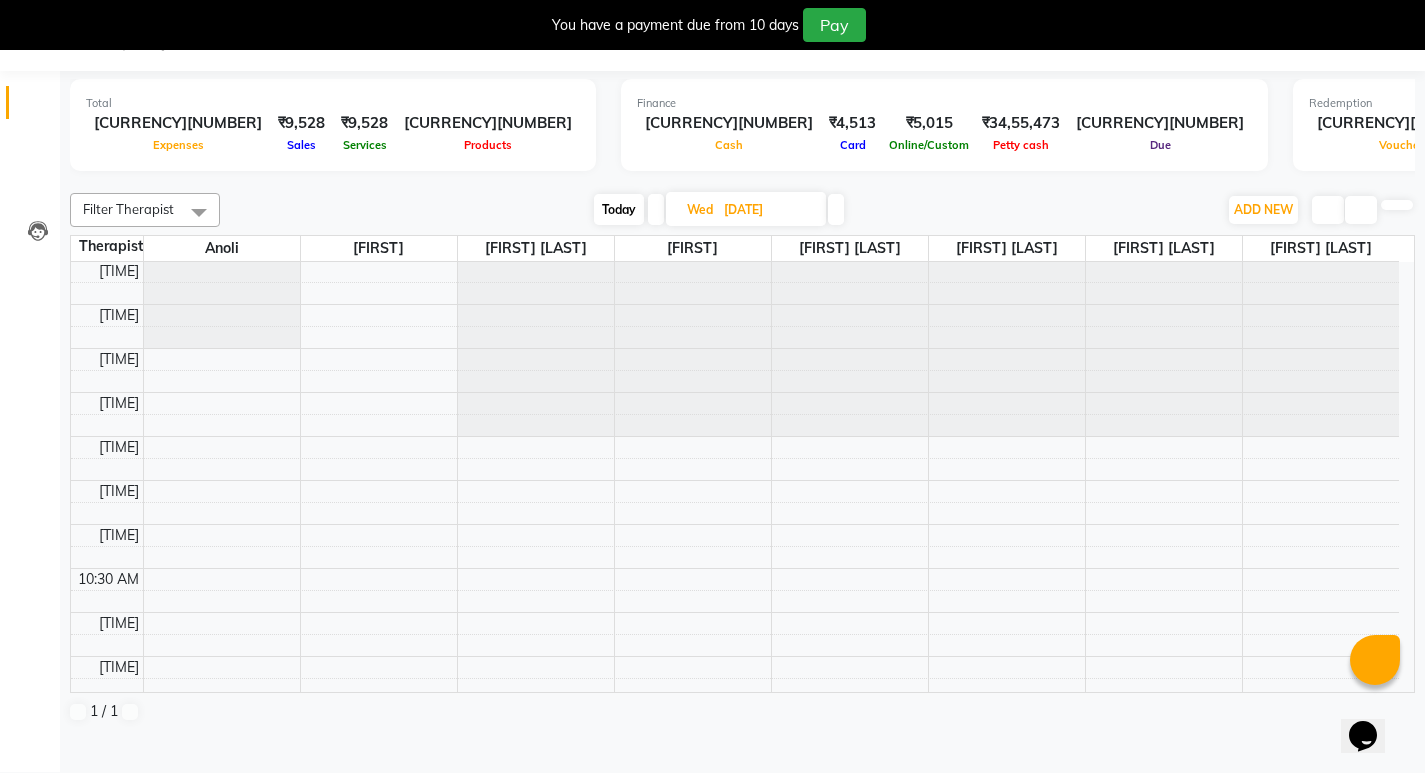 scroll, scrollTop: 0, scrollLeft: 0, axis: both 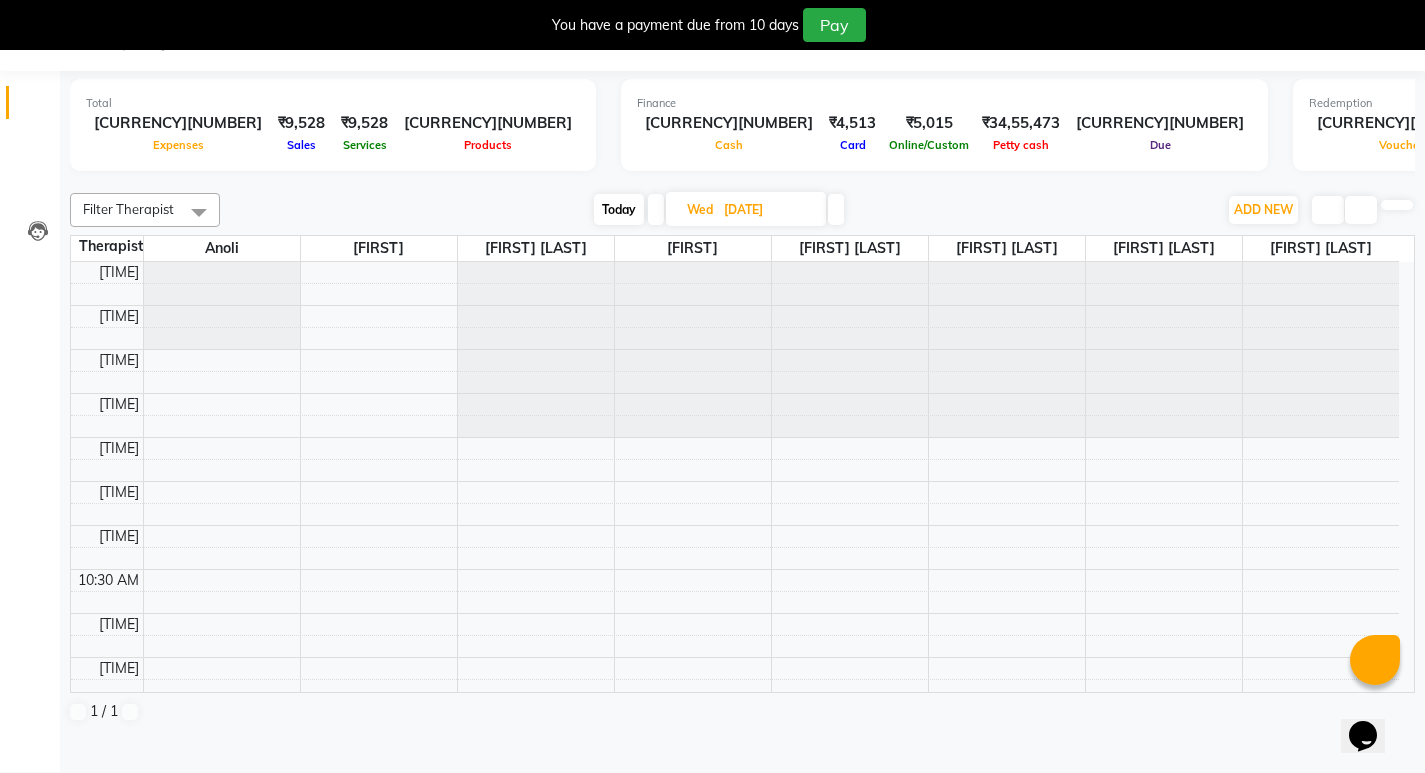 click at bounding box center [836, 209] 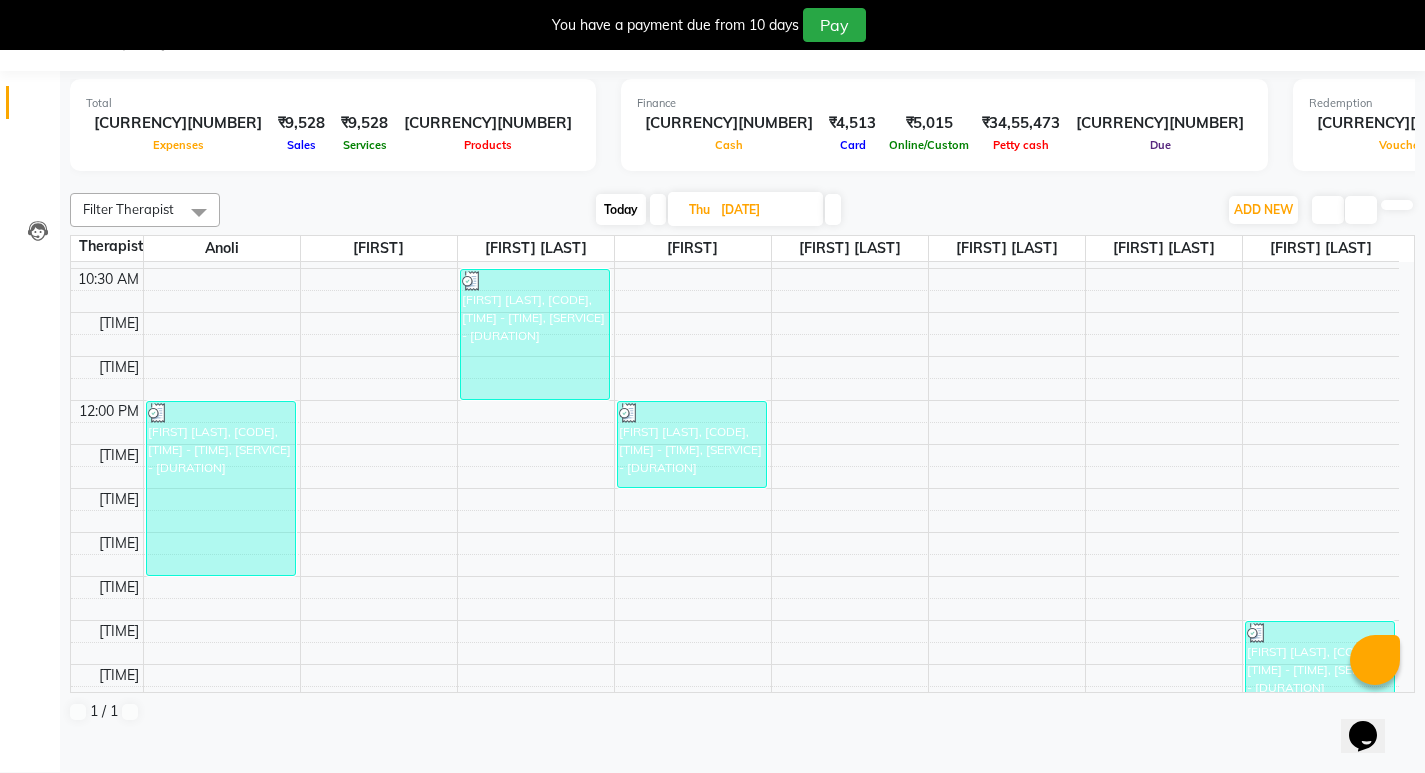 scroll, scrollTop: 300, scrollLeft: 0, axis: vertical 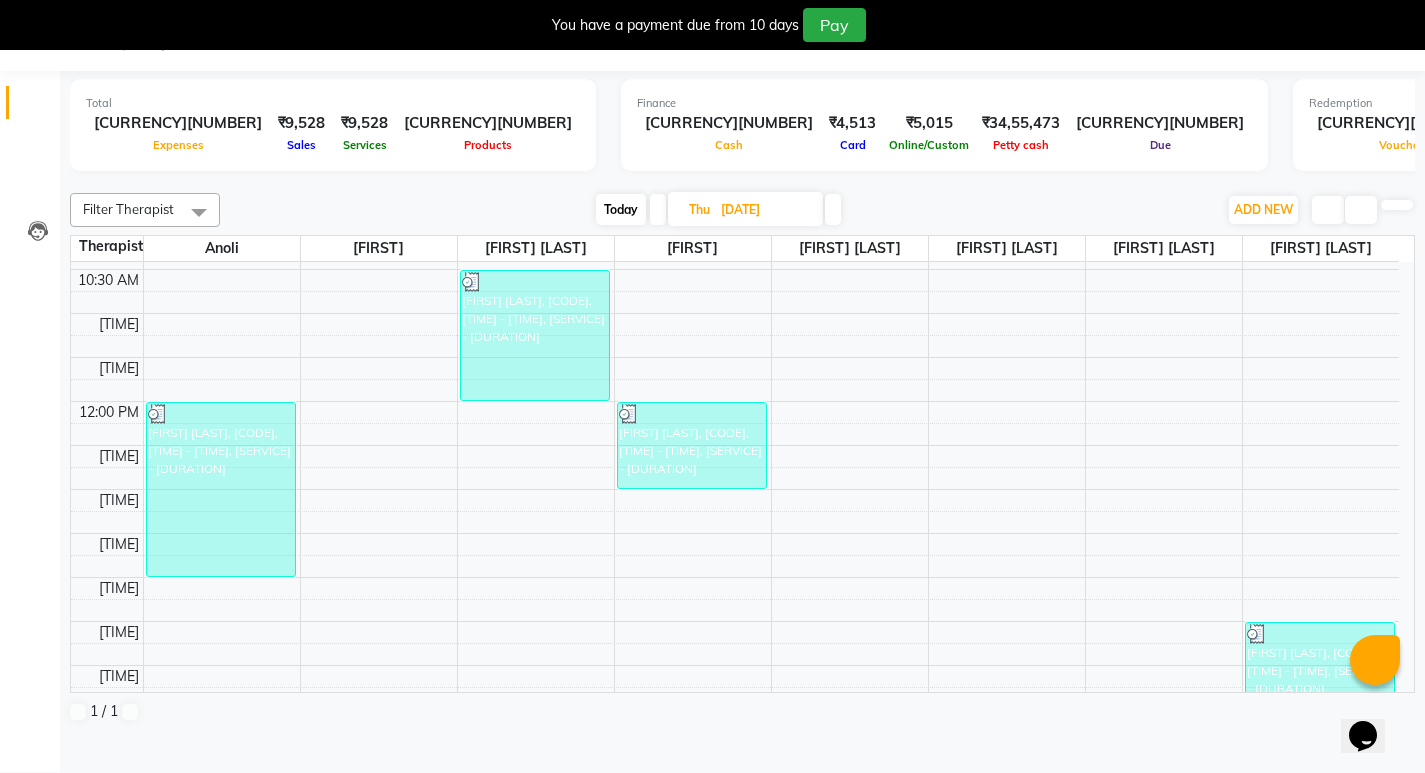 click at bounding box center (833, 209) 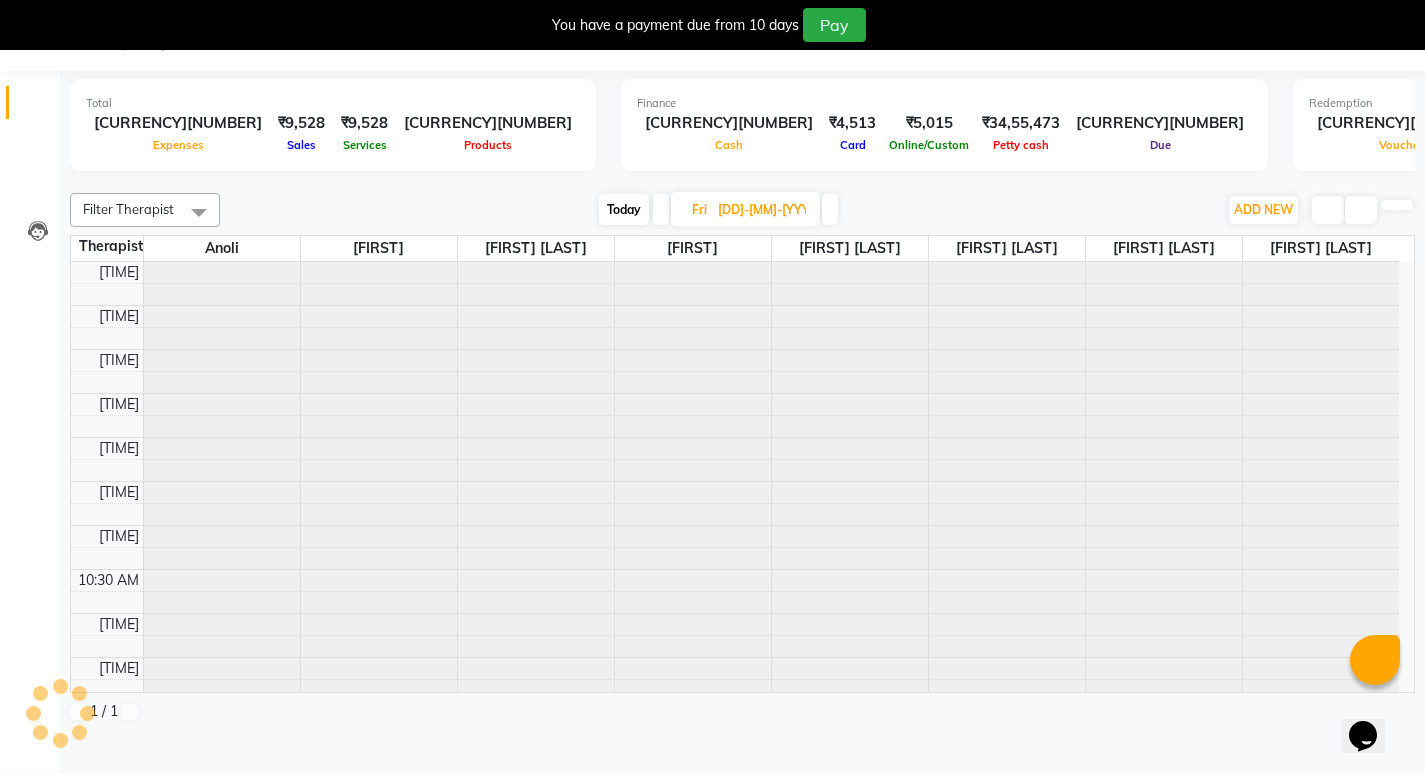 scroll, scrollTop: 617, scrollLeft: 0, axis: vertical 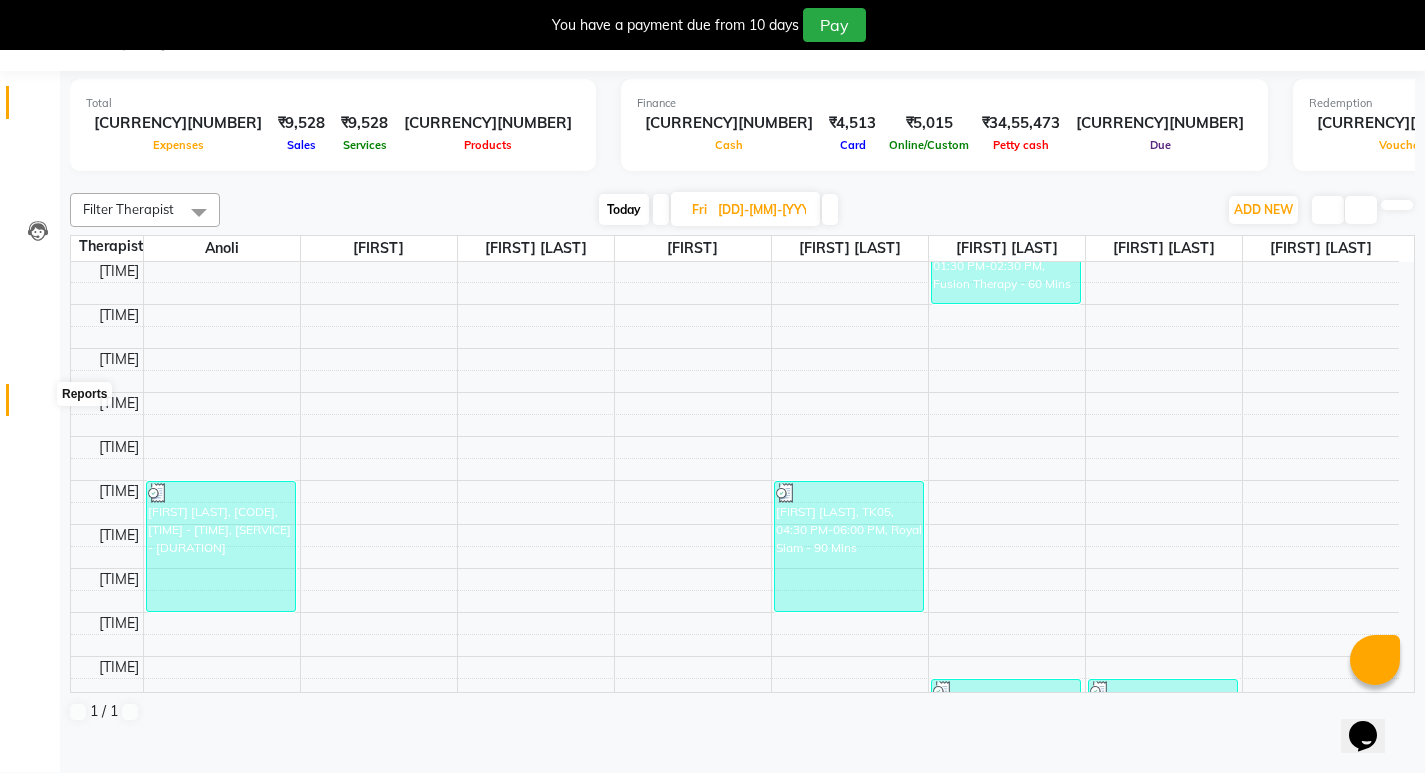 click at bounding box center [37, 405] 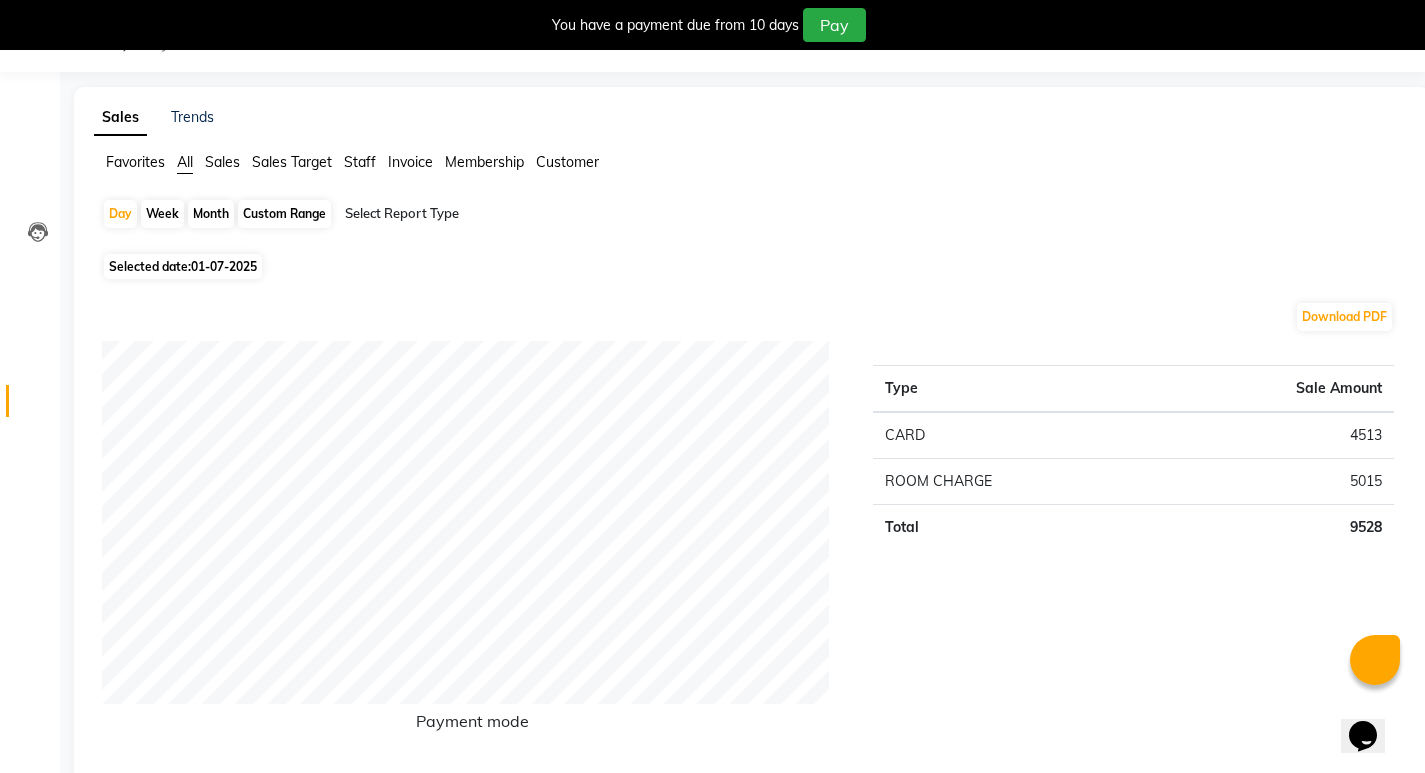 scroll, scrollTop: 51, scrollLeft: 0, axis: vertical 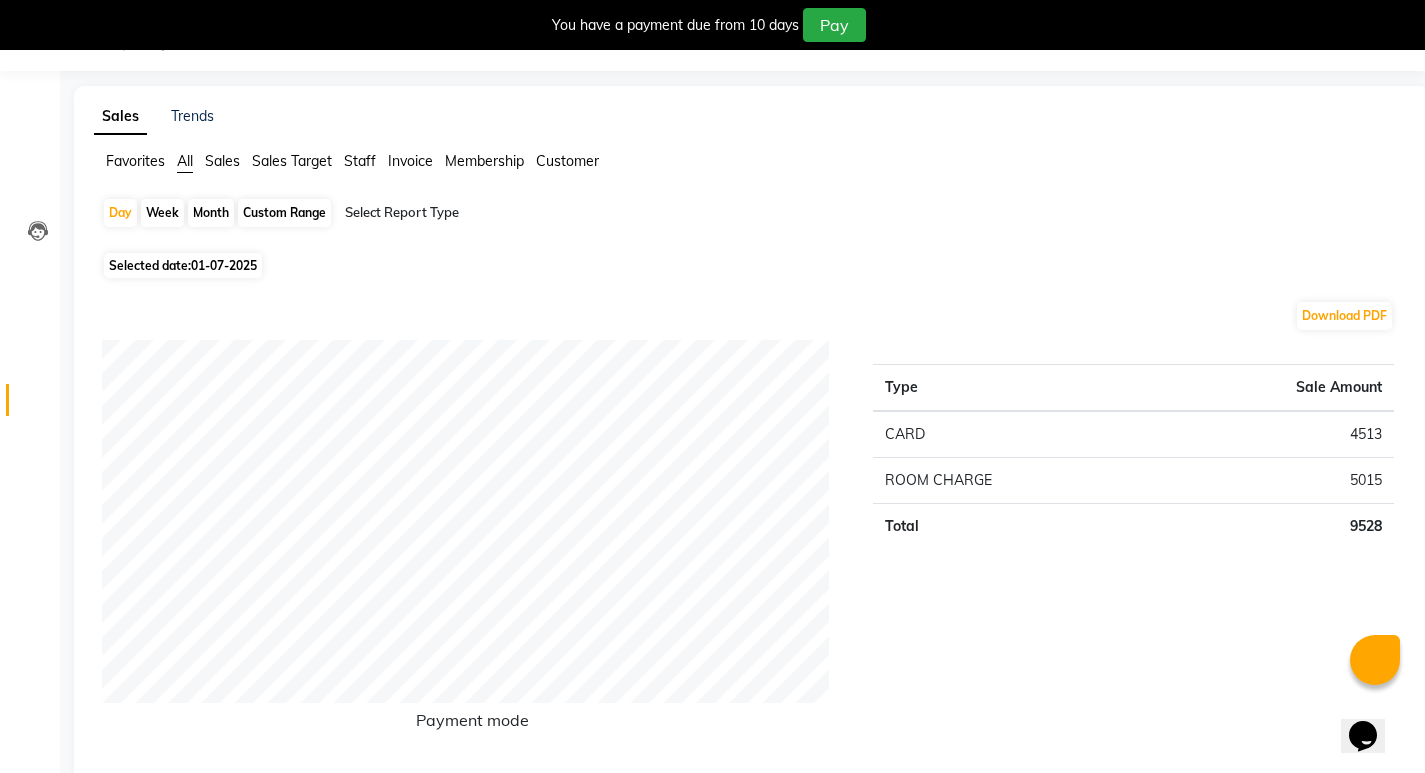 click on "Month" at bounding box center (211, 213) 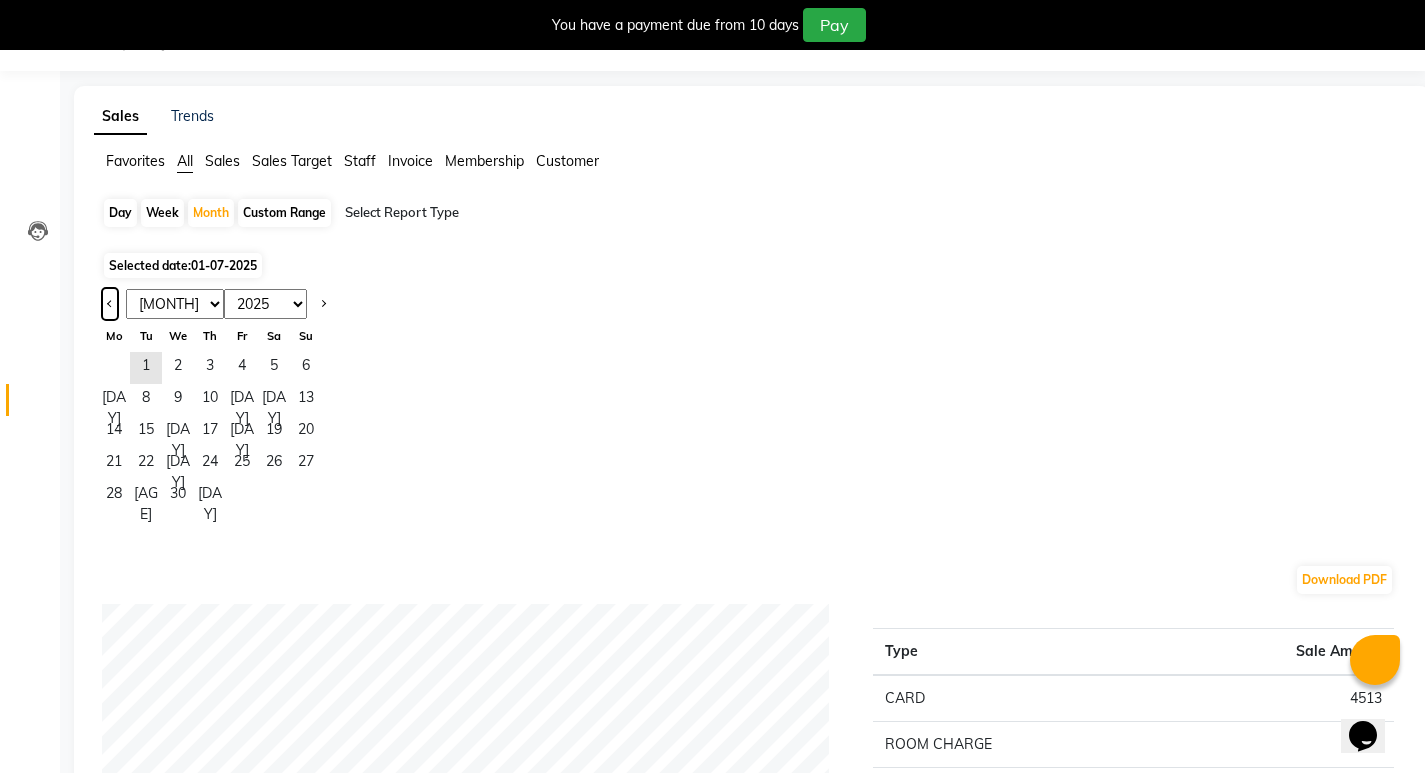 click at bounding box center (110, 304) 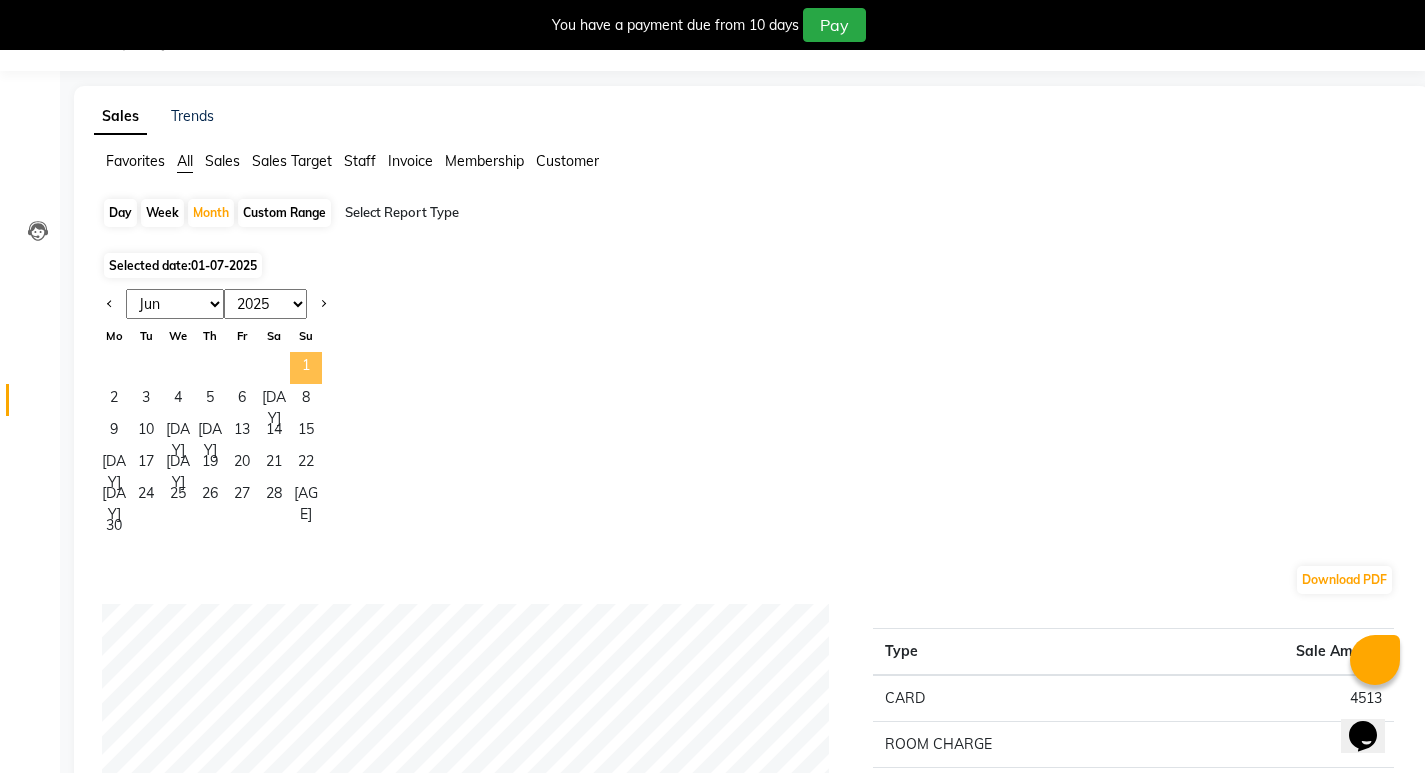 click on "1" at bounding box center [306, 368] 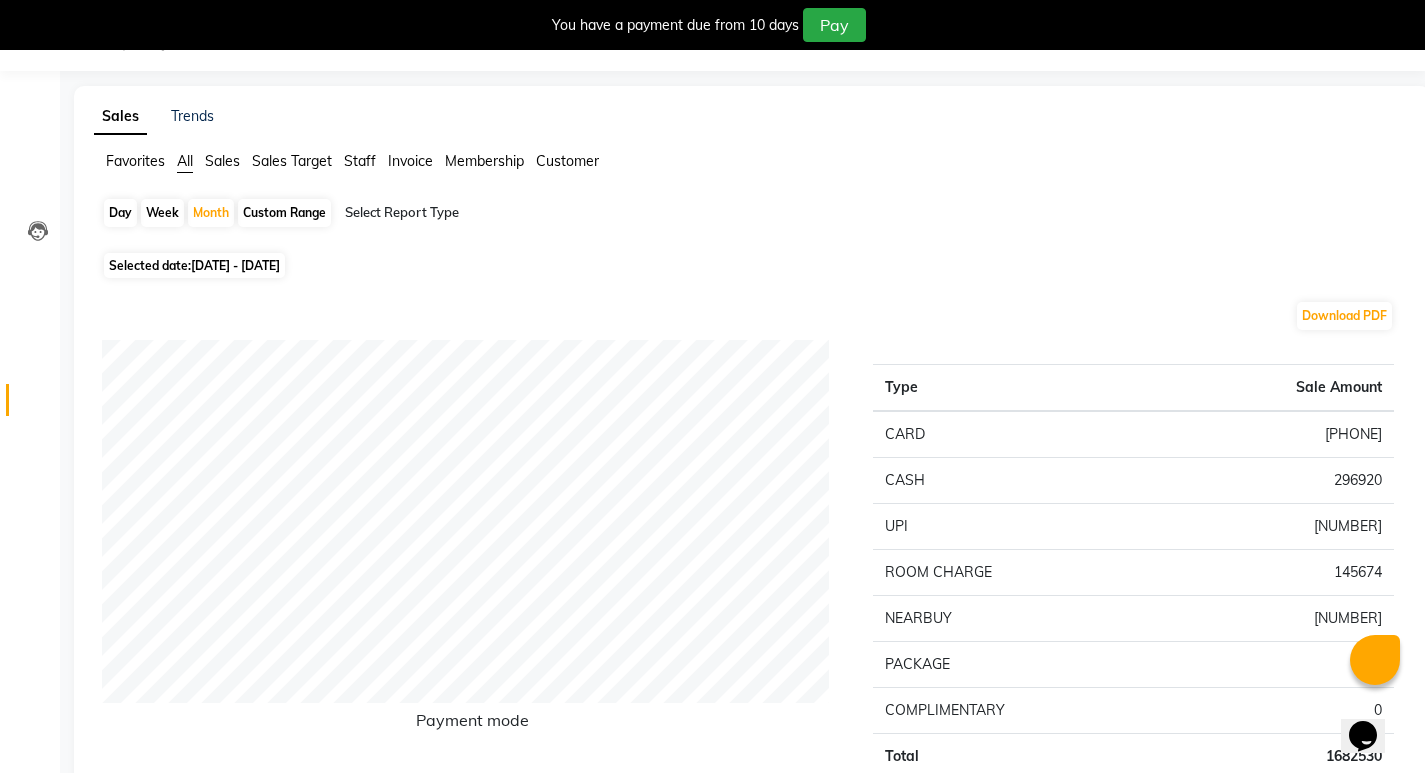 click on "Sales Target" at bounding box center [135, 161] 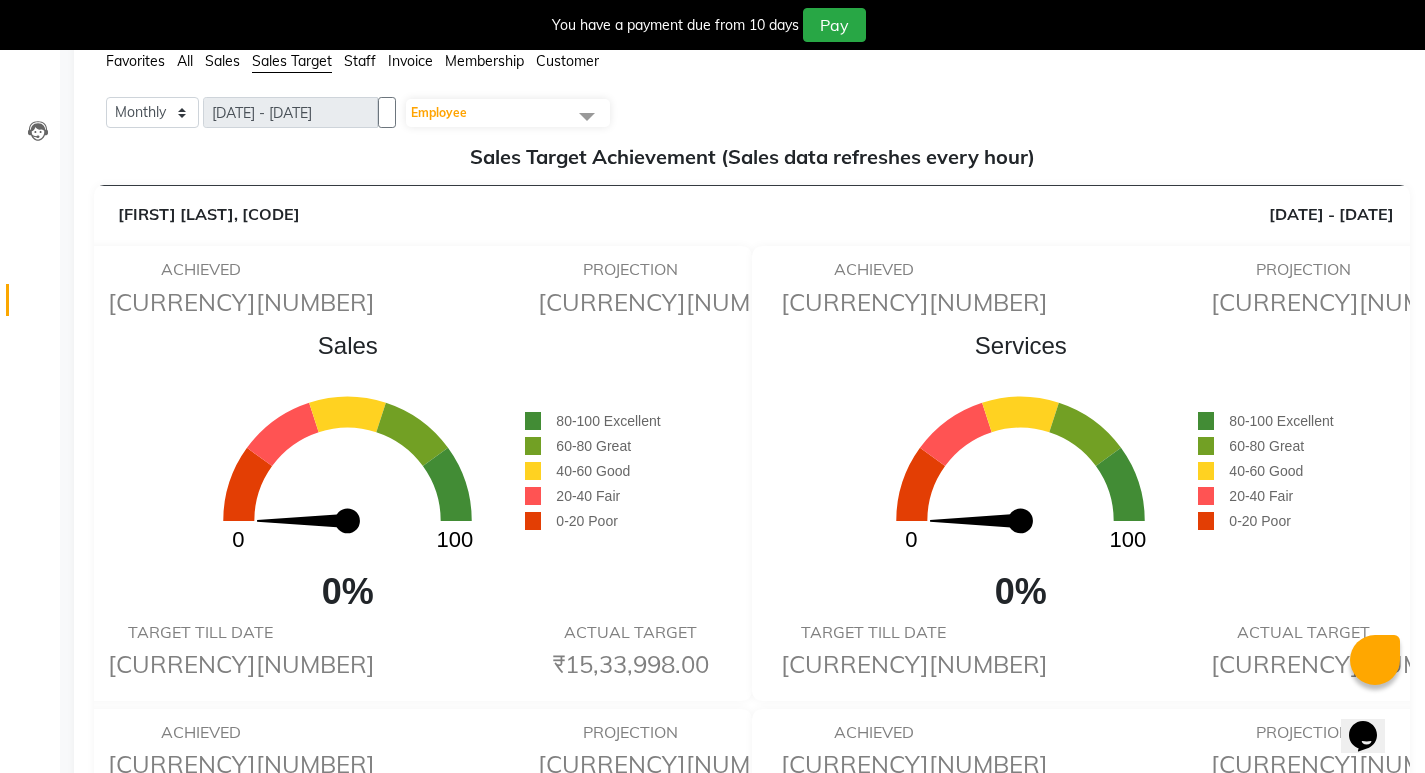 scroll, scrollTop: 0, scrollLeft: 0, axis: both 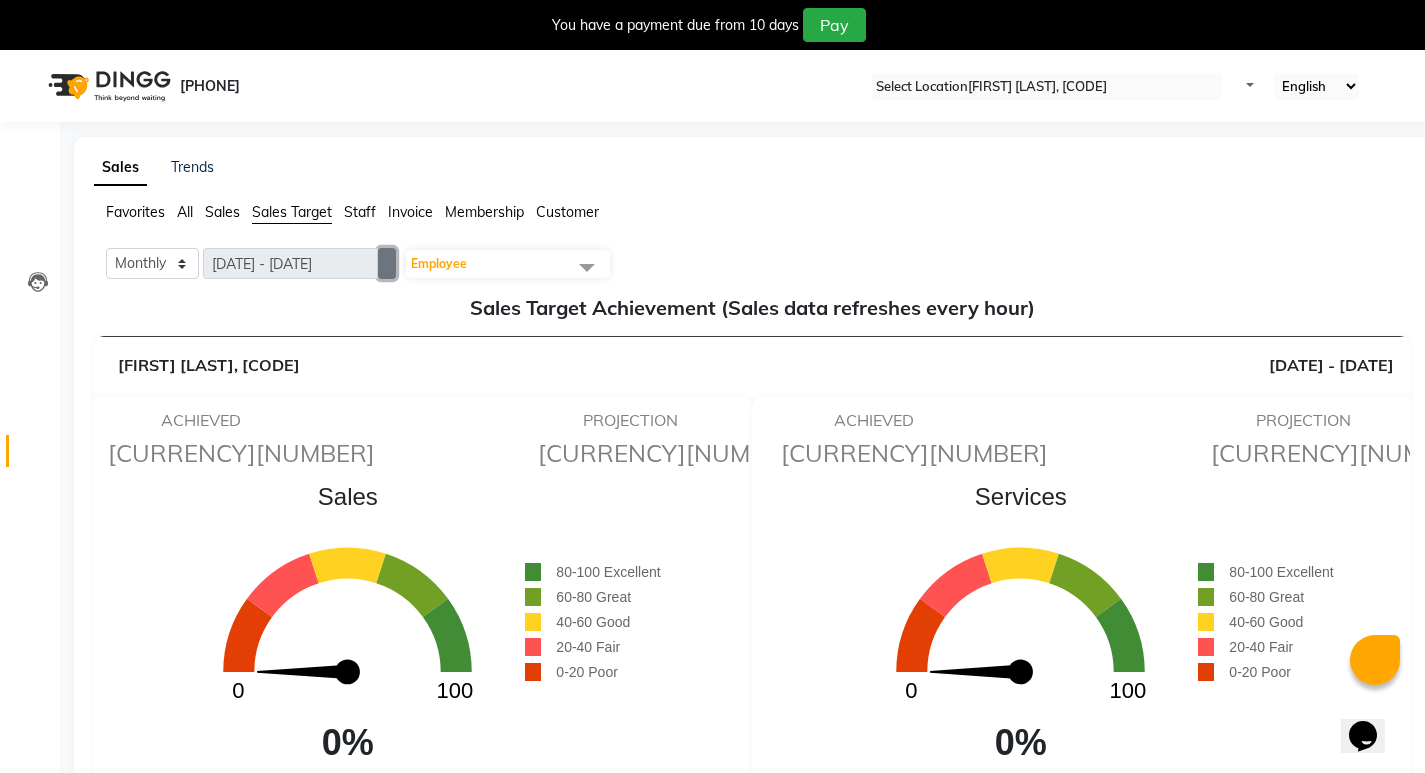 click at bounding box center [387, 263] 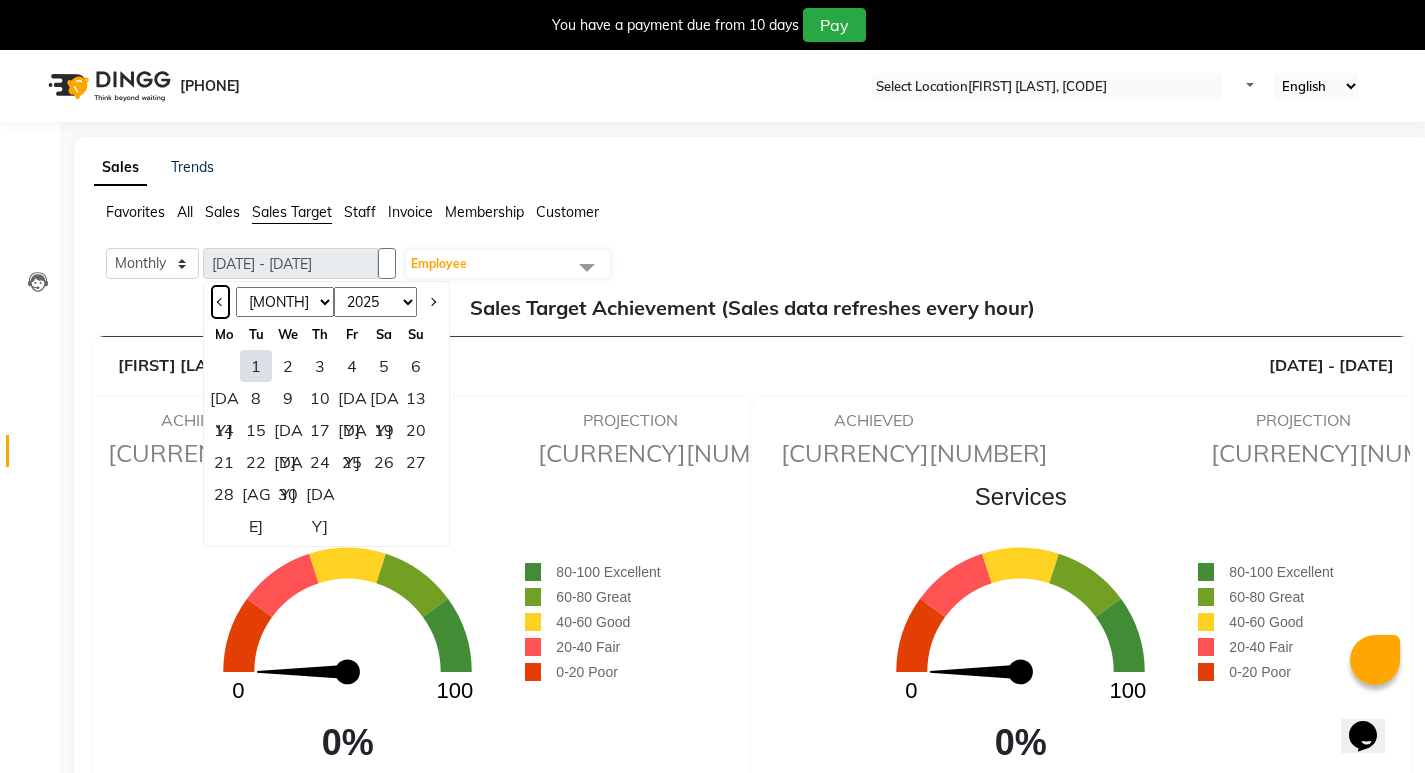 click at bounding box center [220, 302] 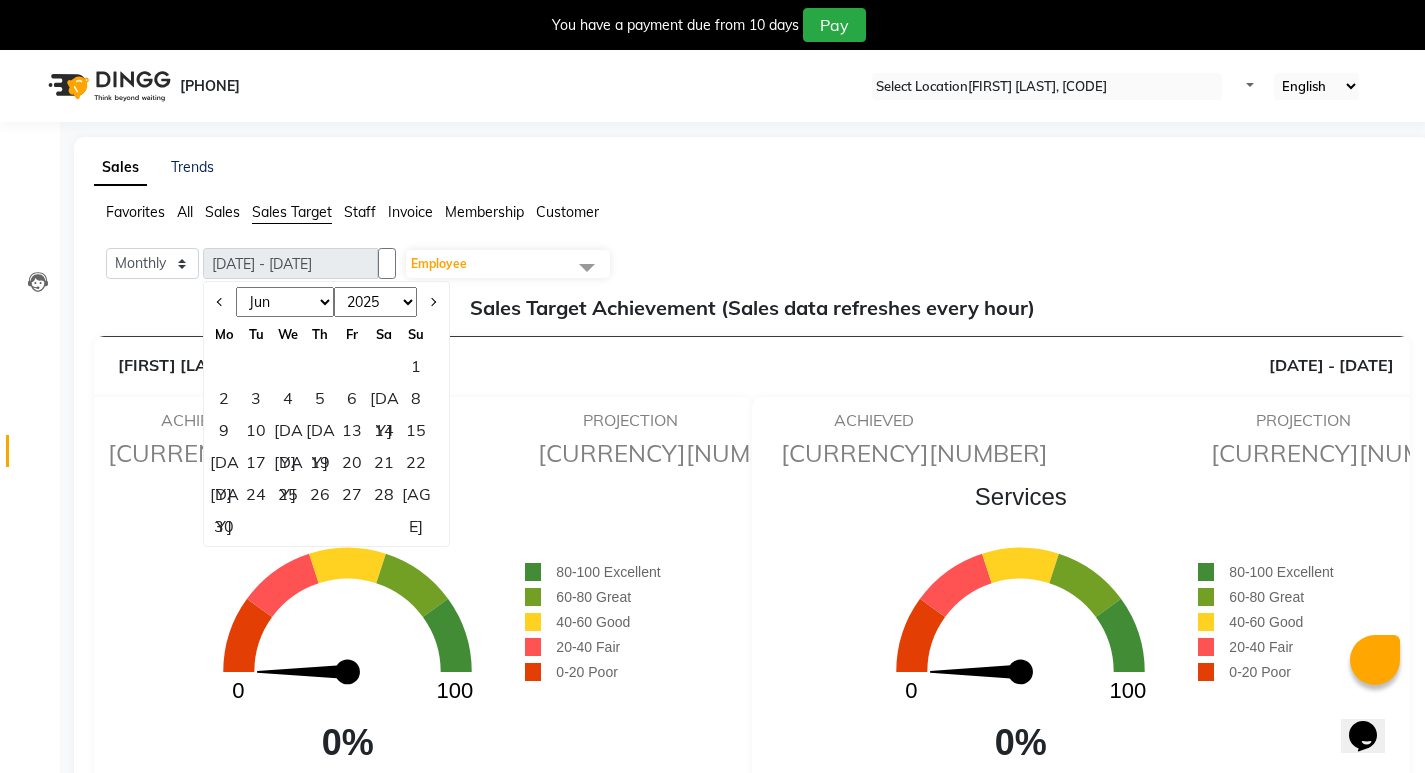 click on "1" at bounding box center (416, 366) 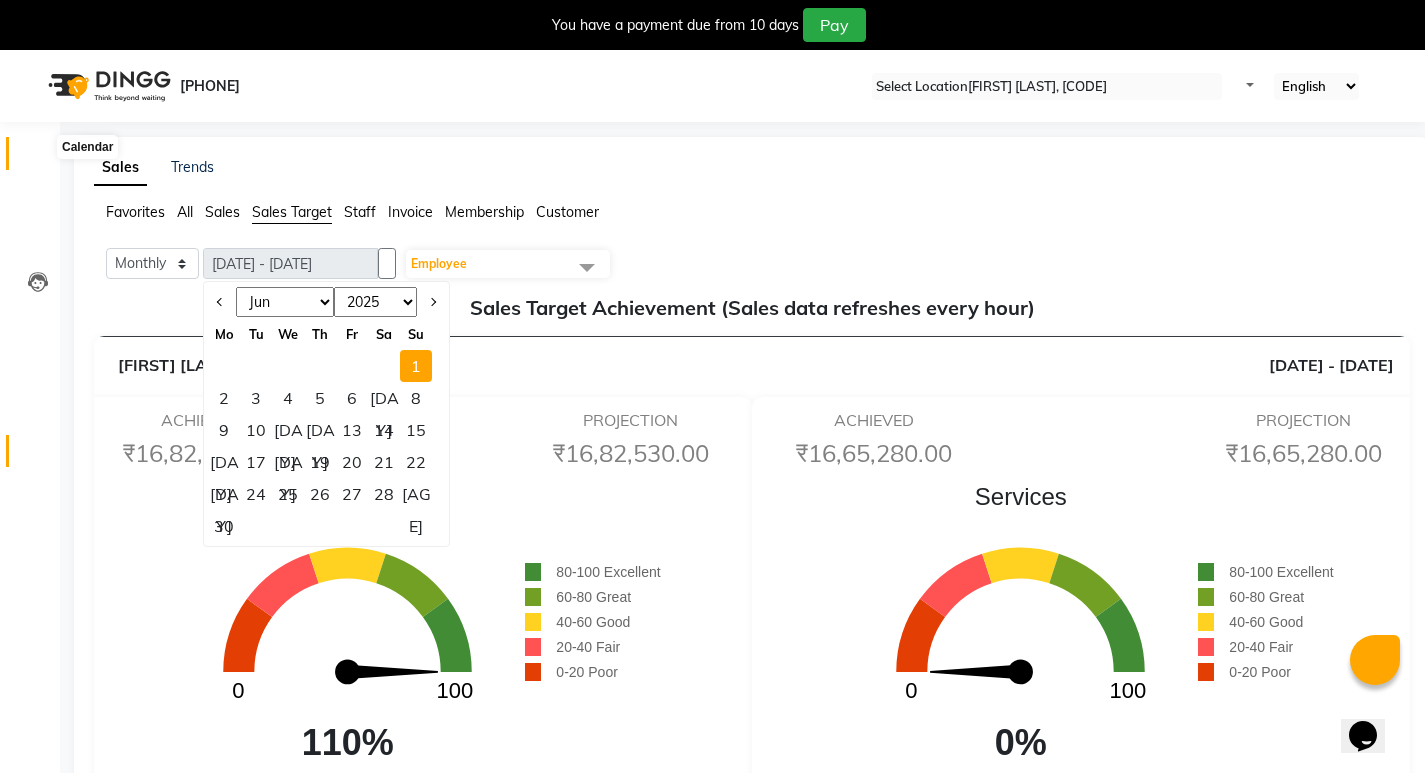 click at bounding box center [38, 158] 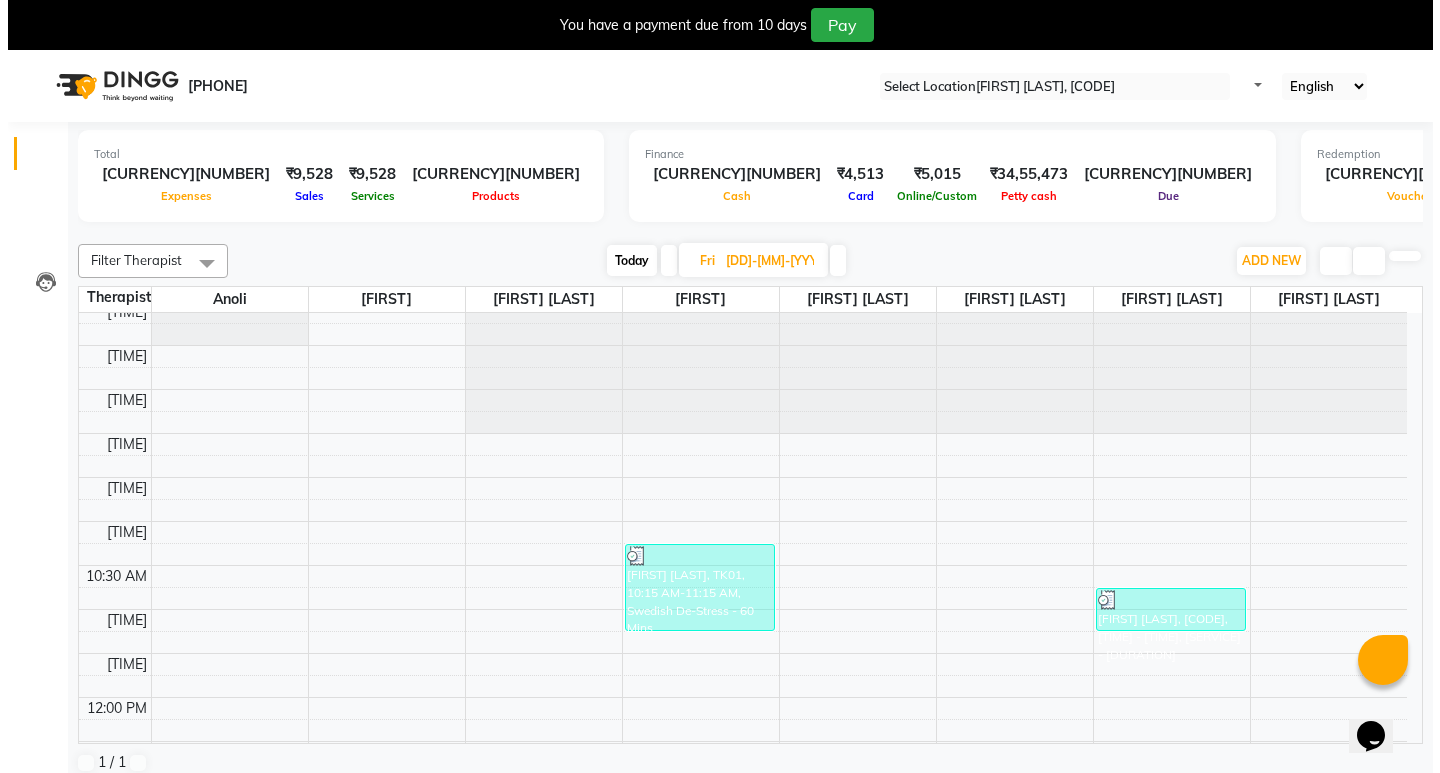 scroll, scrollTop: 100, scrollLeft: 0, axis: vertical 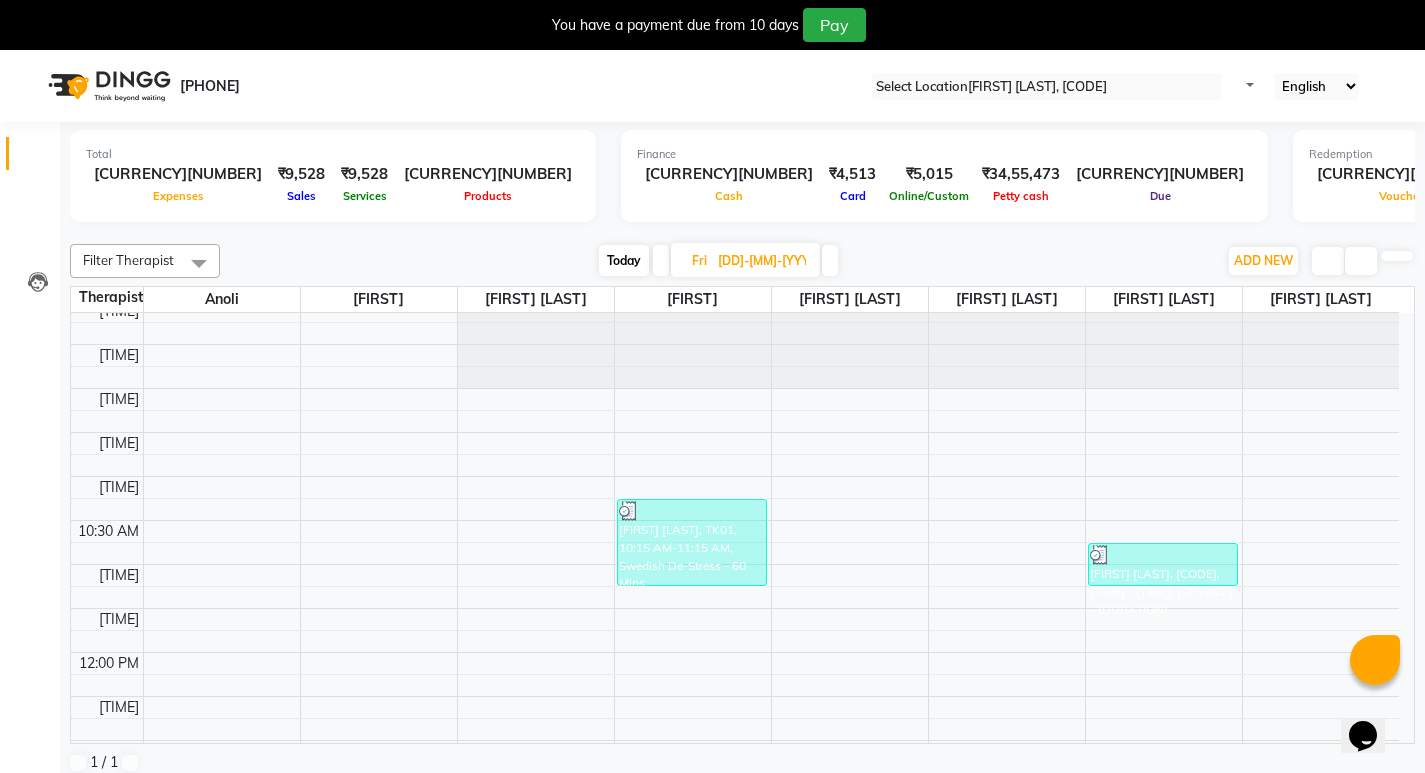 click at bounding box center (1399, 86) 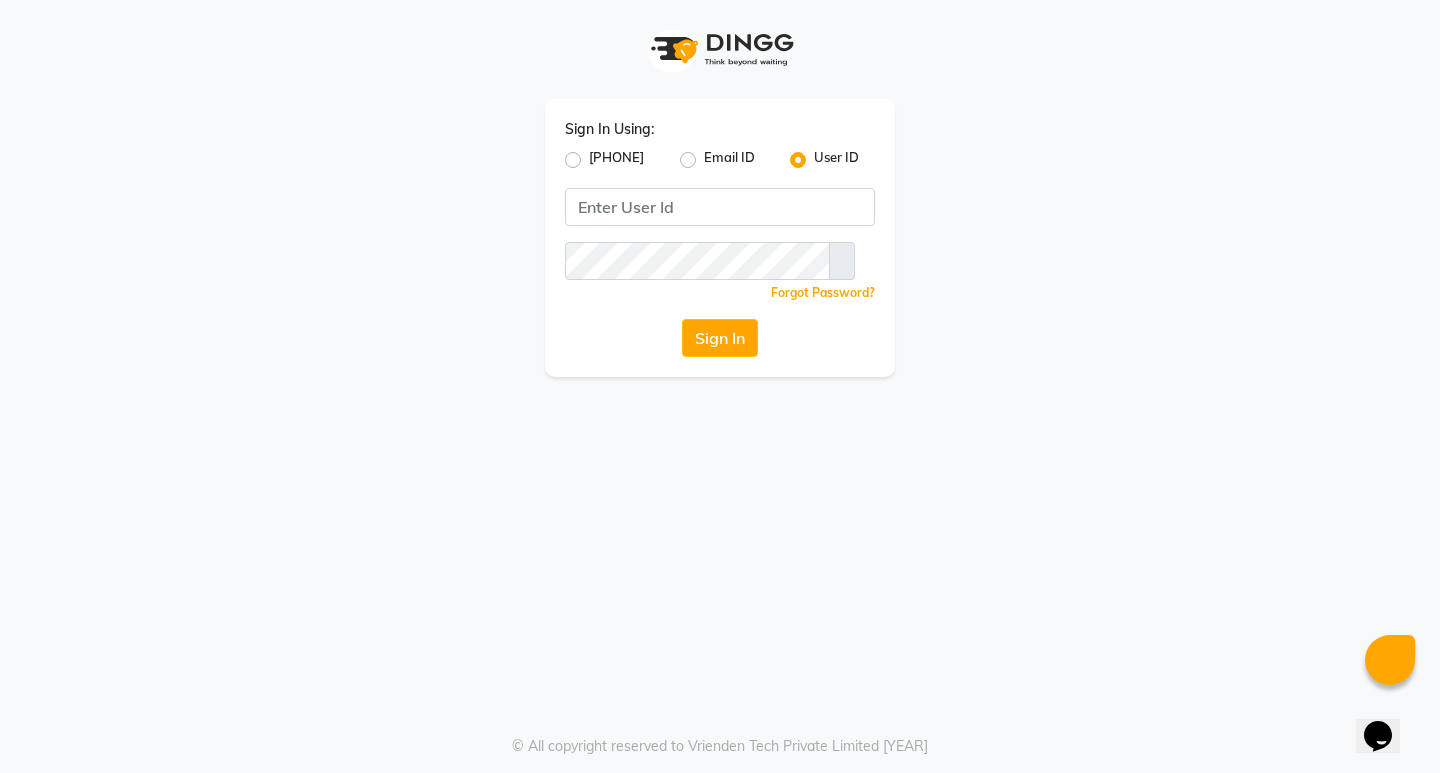 click on "[PHONE]" at bounding box center [616, 160] 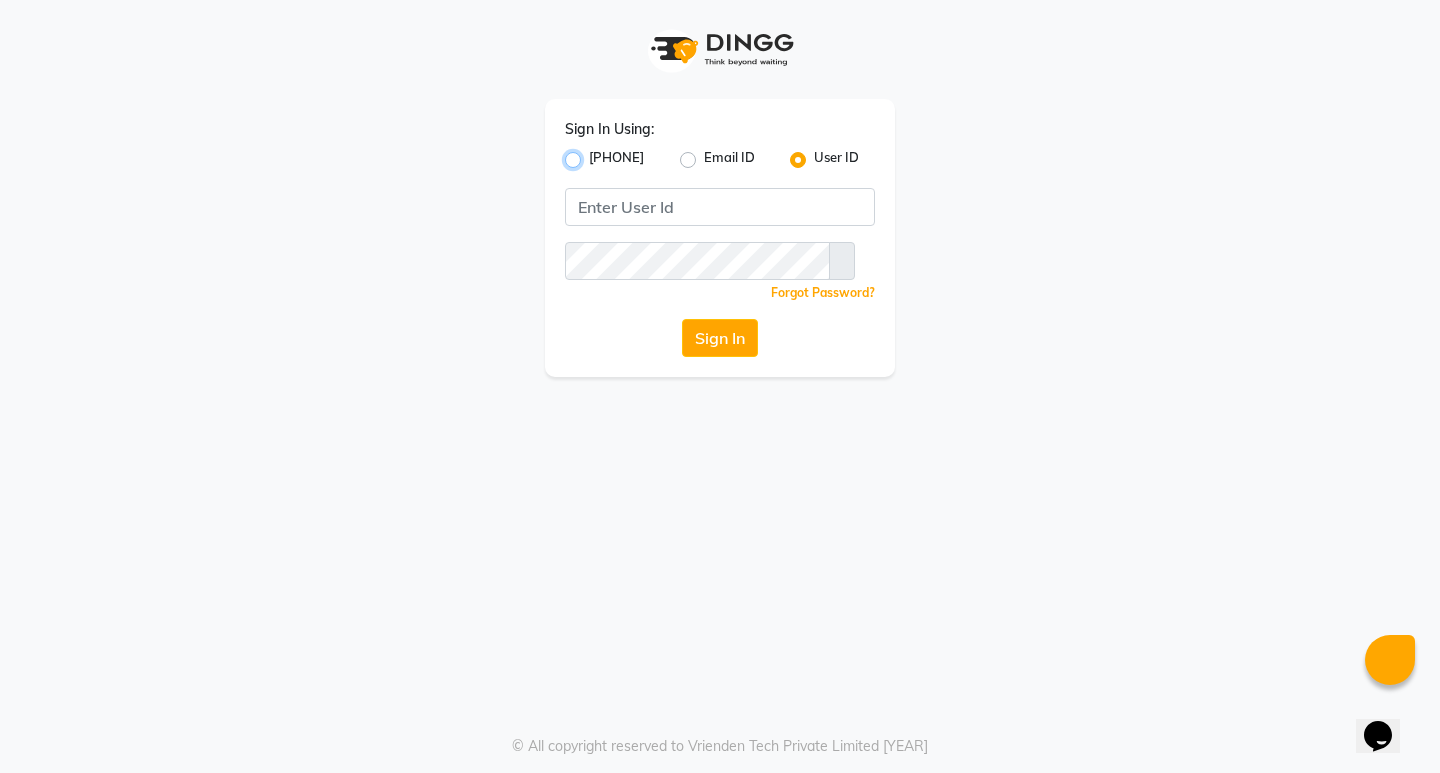 click on "[PHONE]" at bounding box center [595, 154] 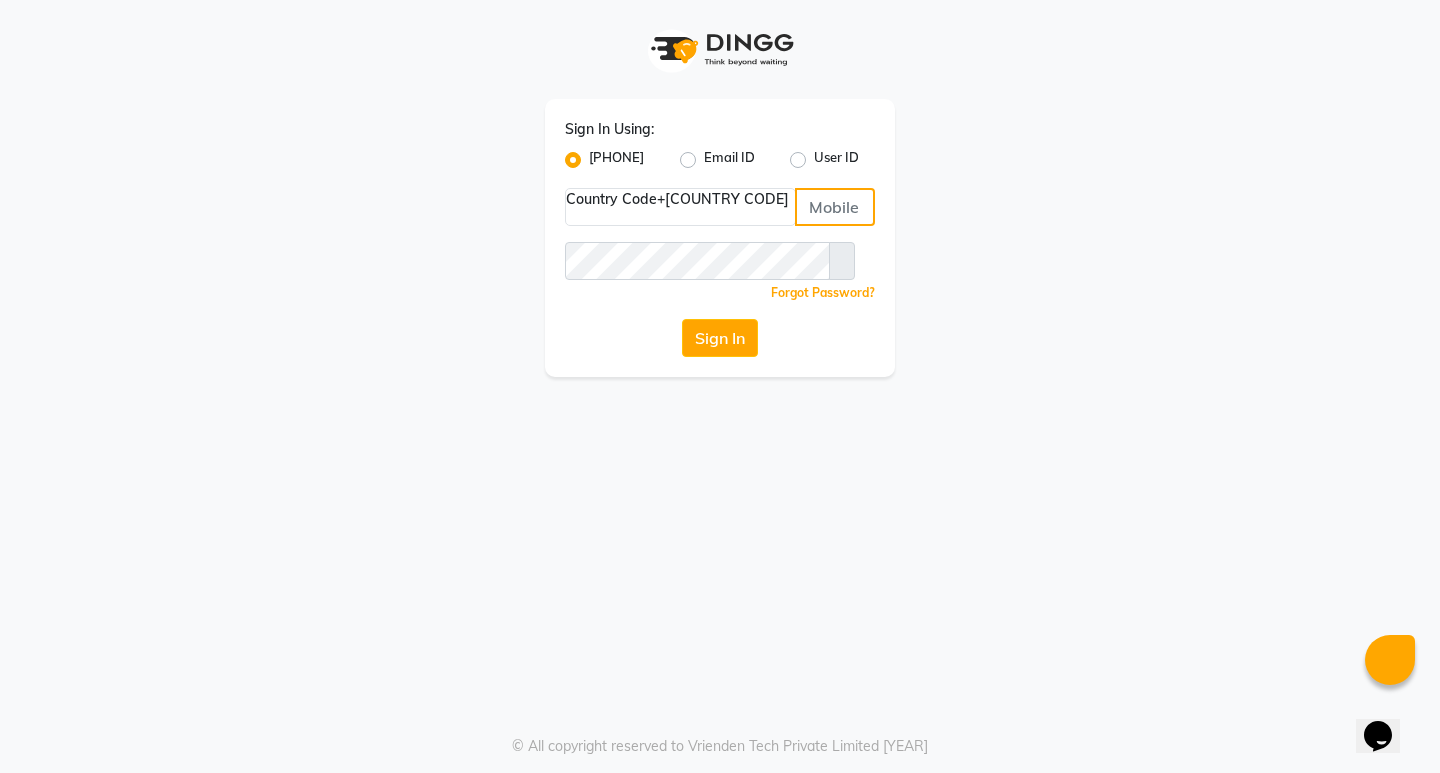 click at bounding box center (835, 207) 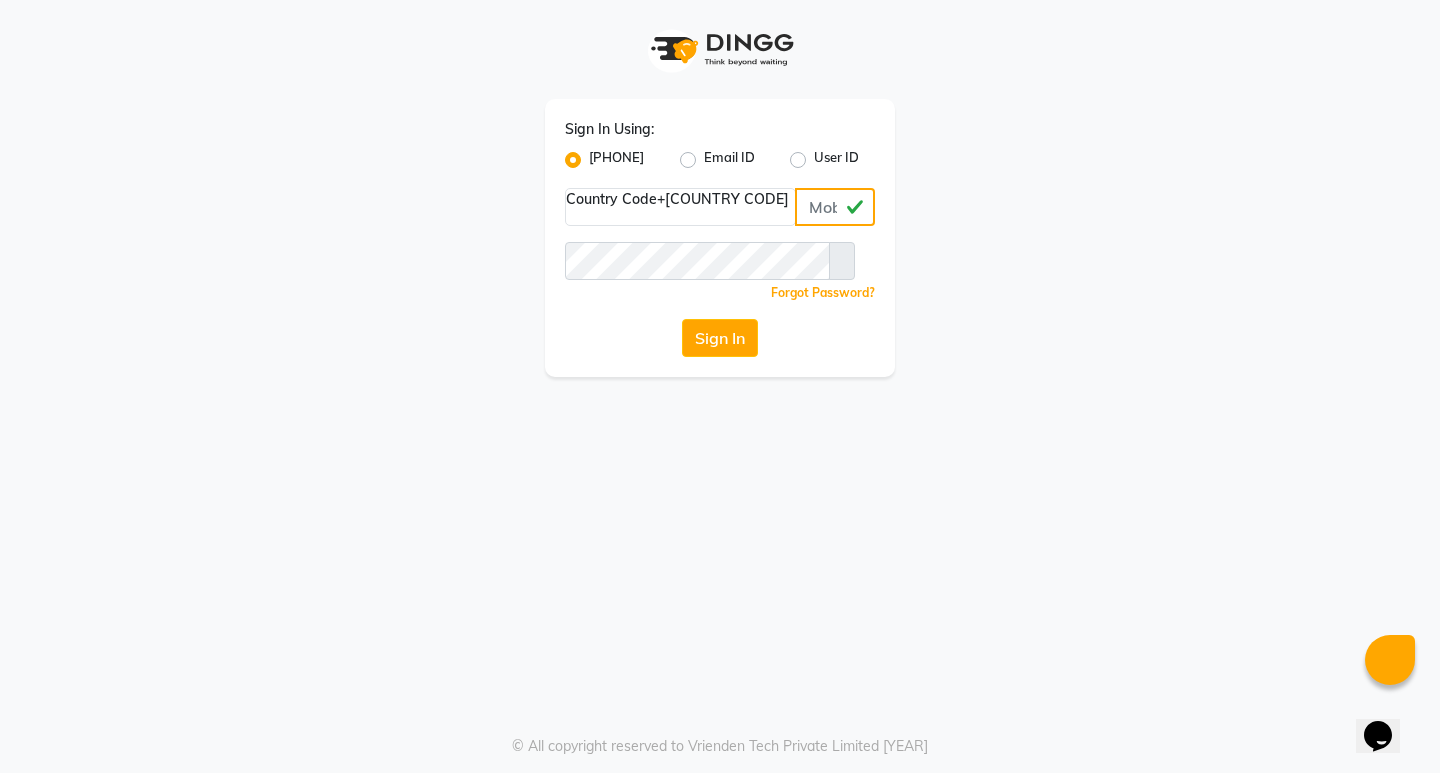 drag, startPoint x: 758, startPoint y: 212, endPoint x: 578, endPoint y: 234, distance: 181.33946 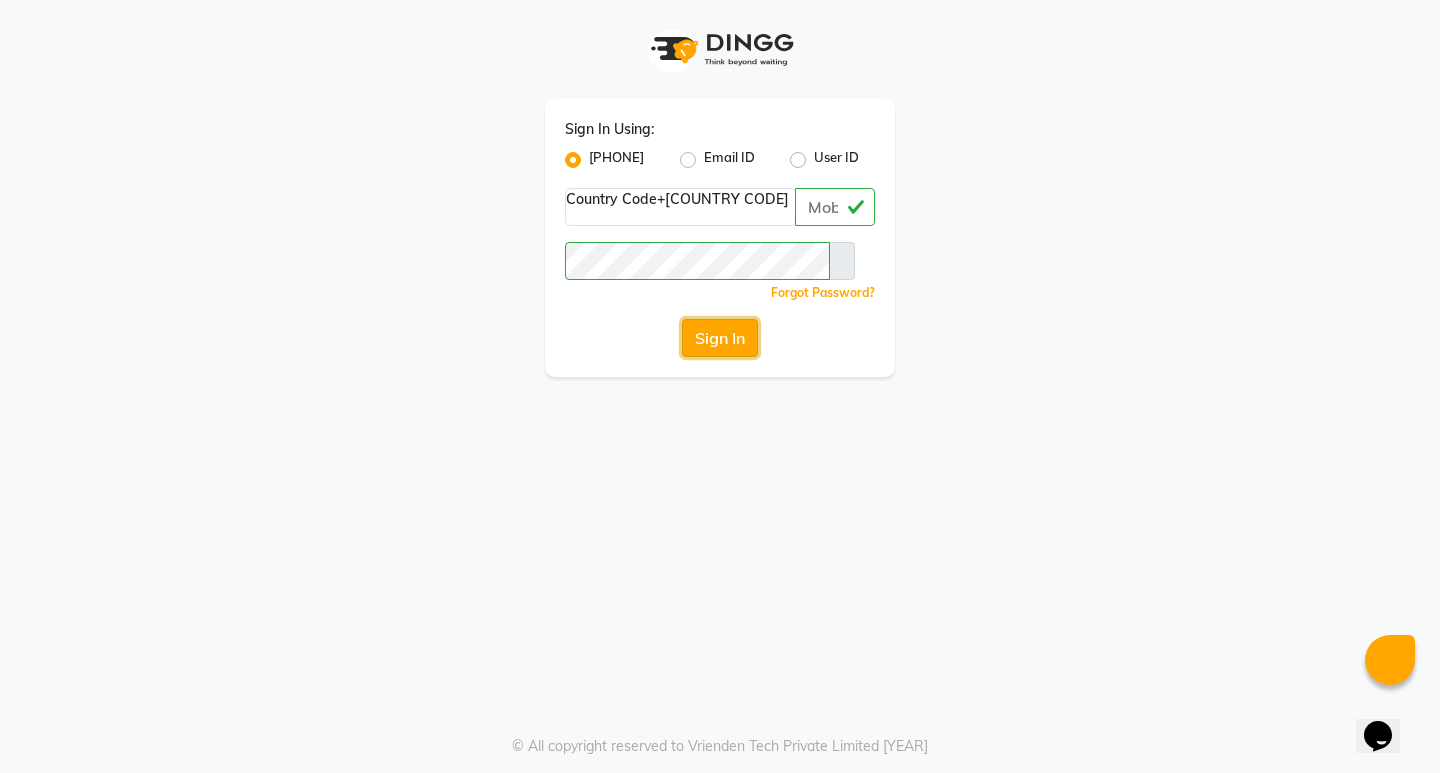 click on "Sign In" at bounding box center [720, 338] 